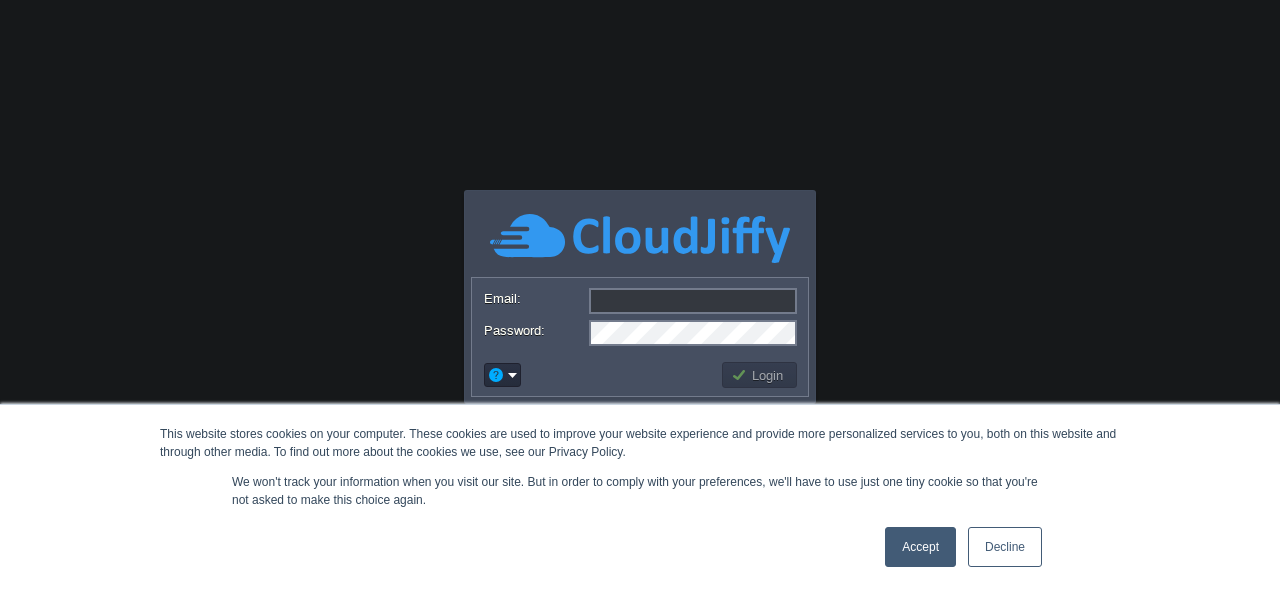 scroll, scrollTop: 0, scrollLeft: 0, axis: both 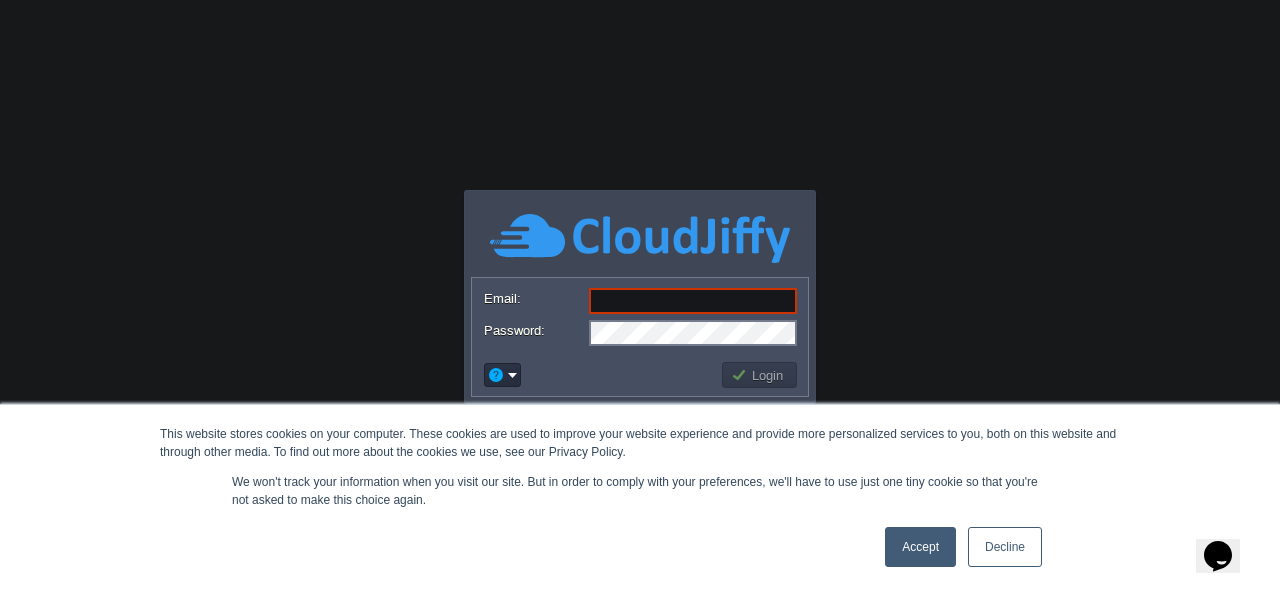 click on "Accept" at bounding box center [920, 547] 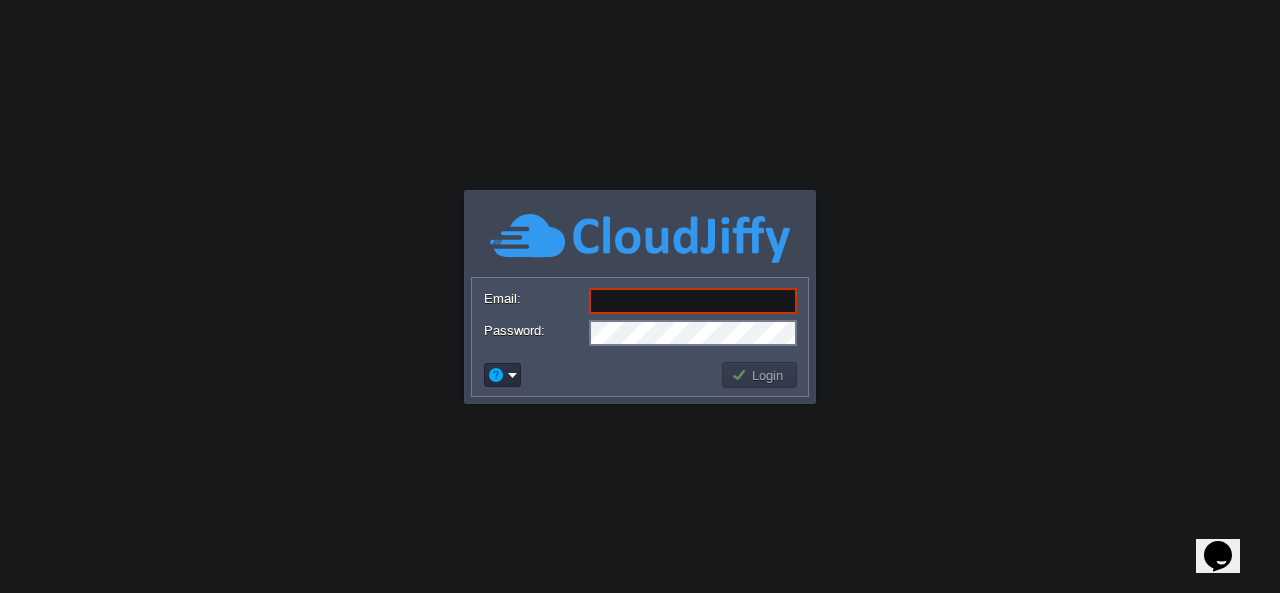 scroll, scrollTop: 0, scrollLeft: 0, axis: both 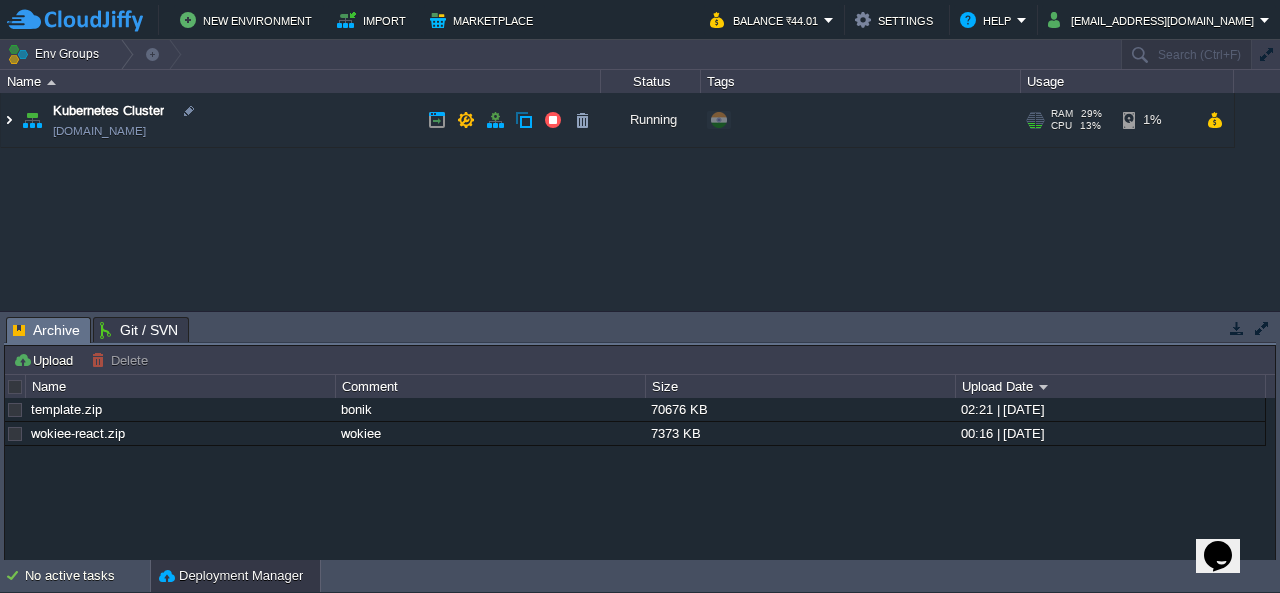 click at bounding box center (9, 120) 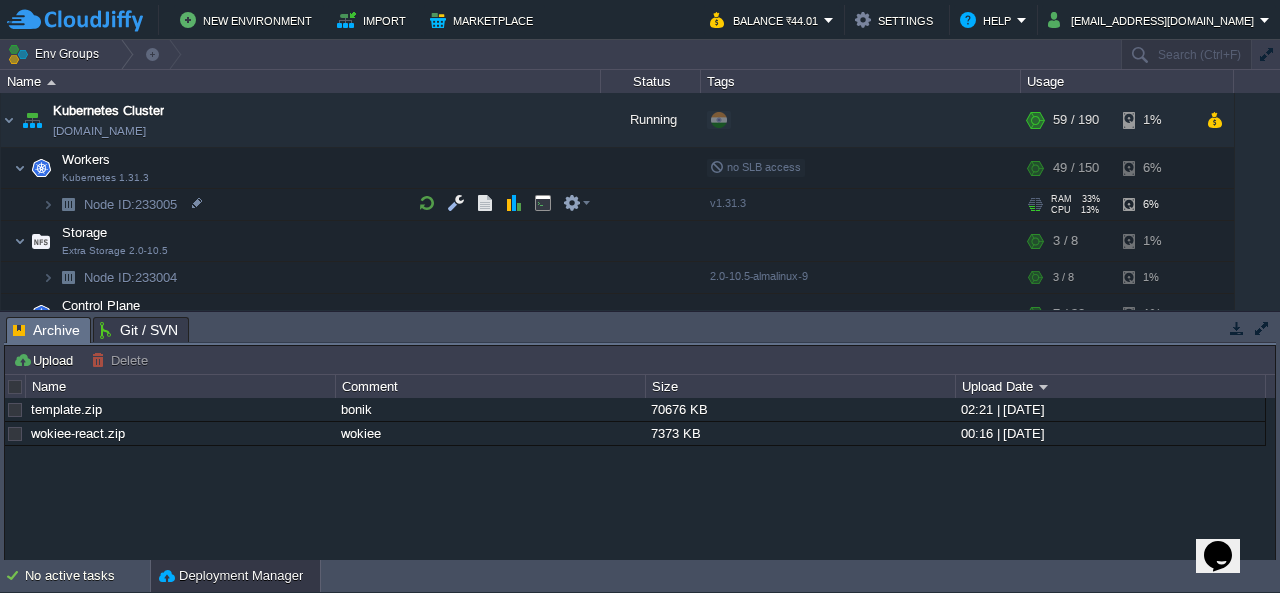 click at bounding box center [68, 204] 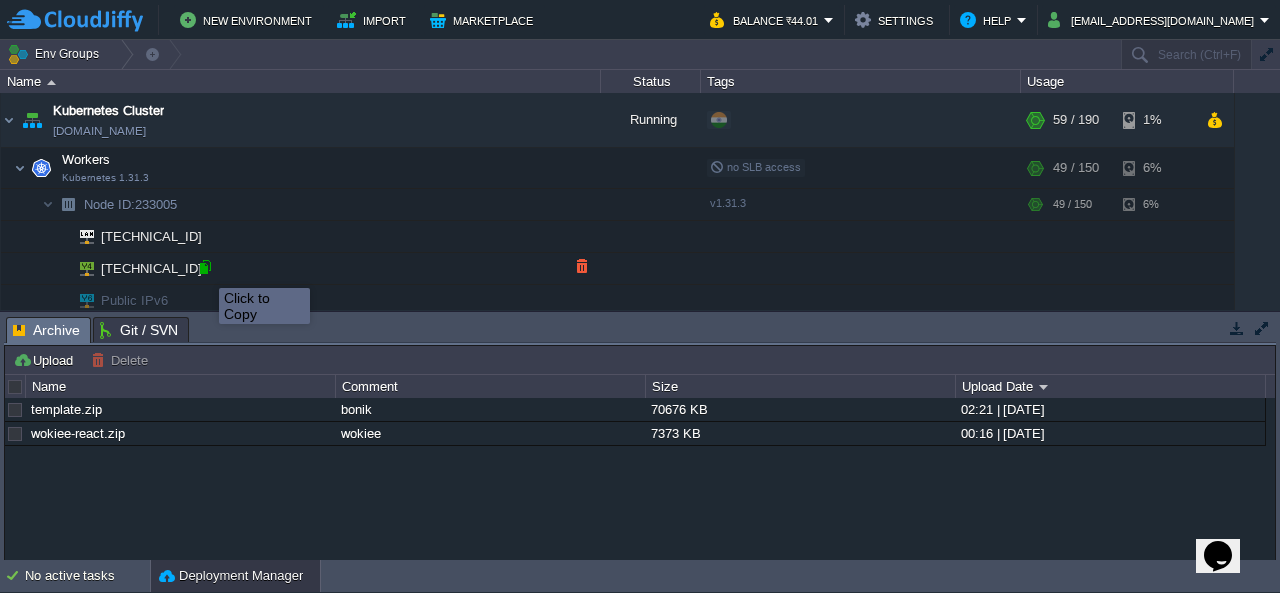 click at bounding box center (205, 267) 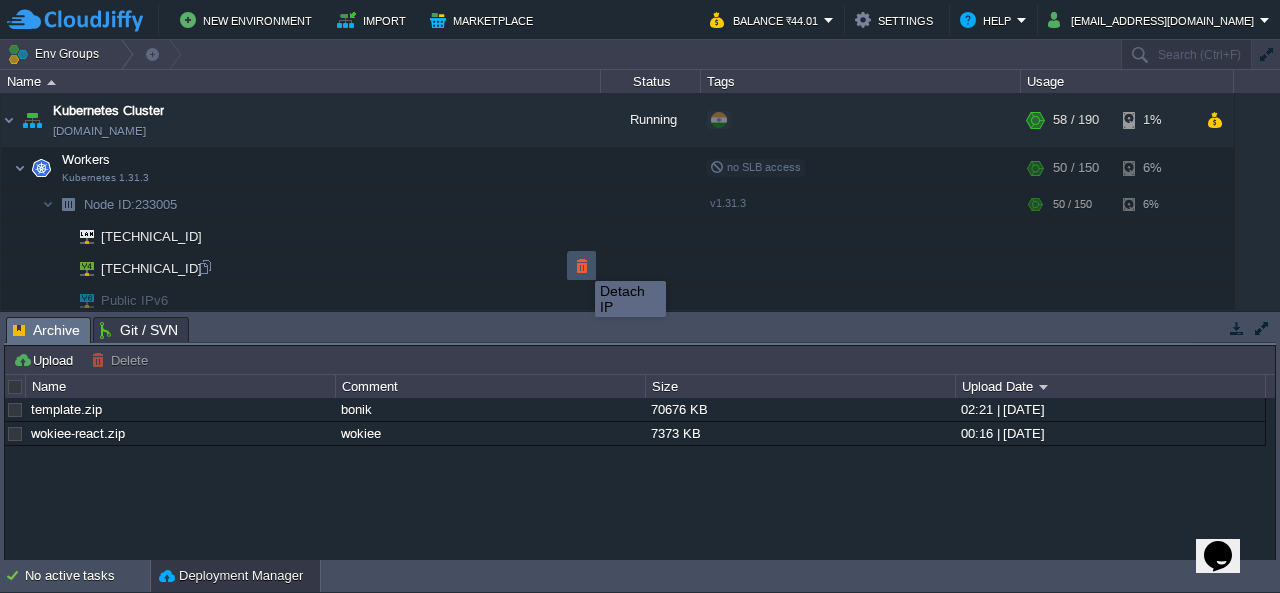 click at bounding box center (582, 266) 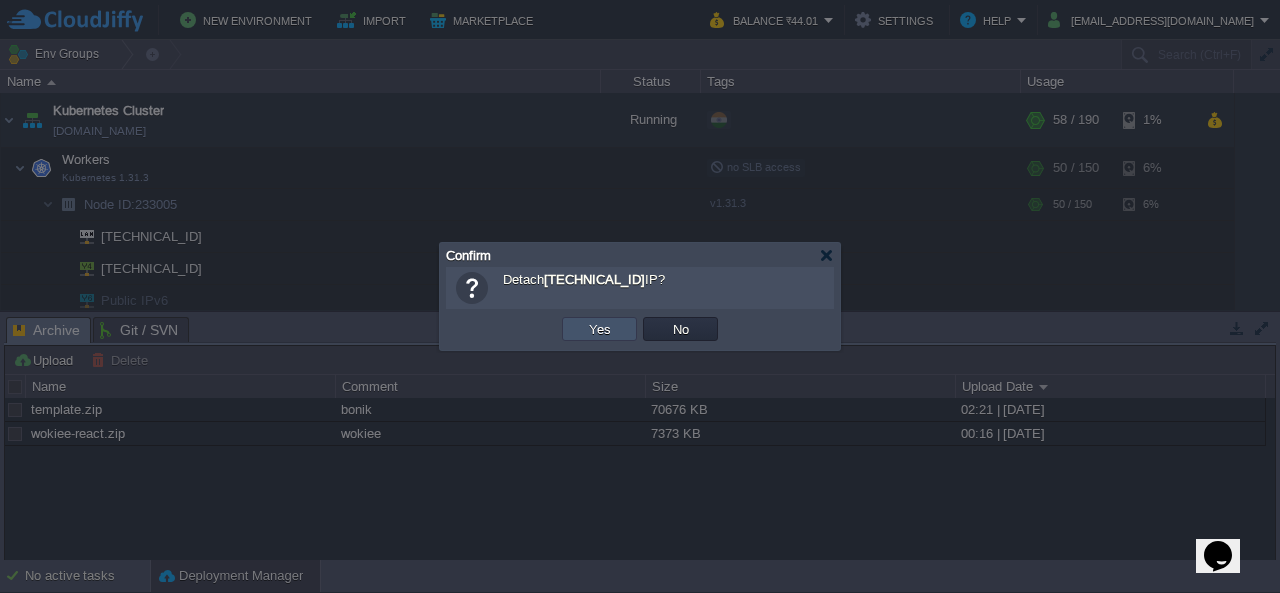 click on "Yes" at bounding box center [600, 329] 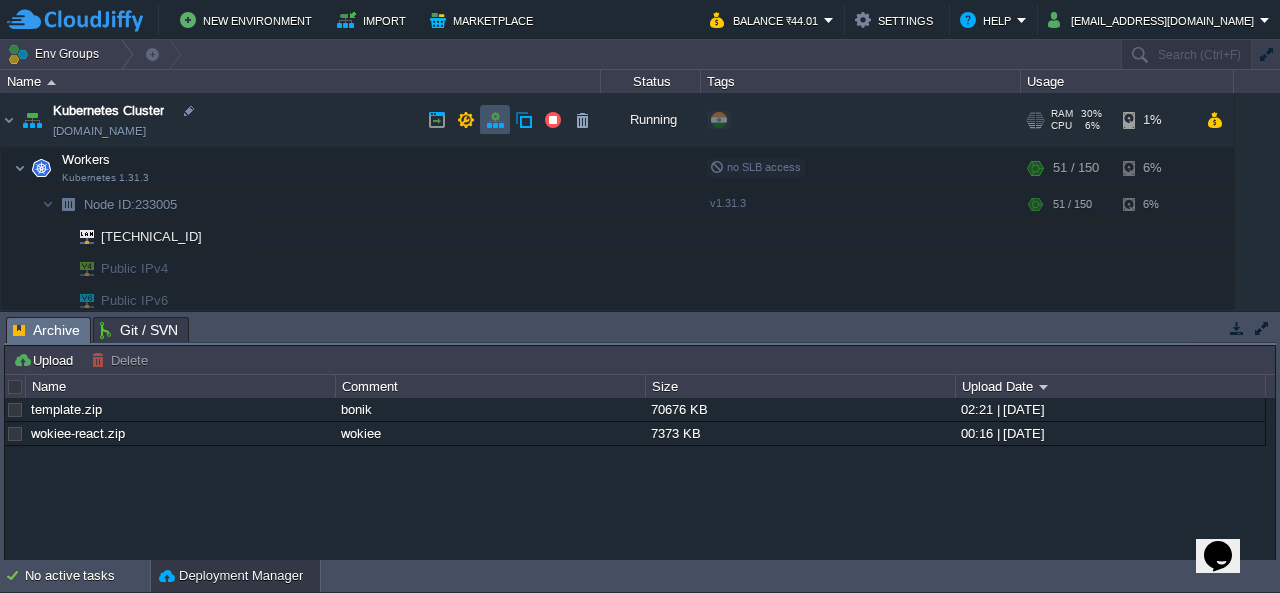 click at bounding box center [495, 120] 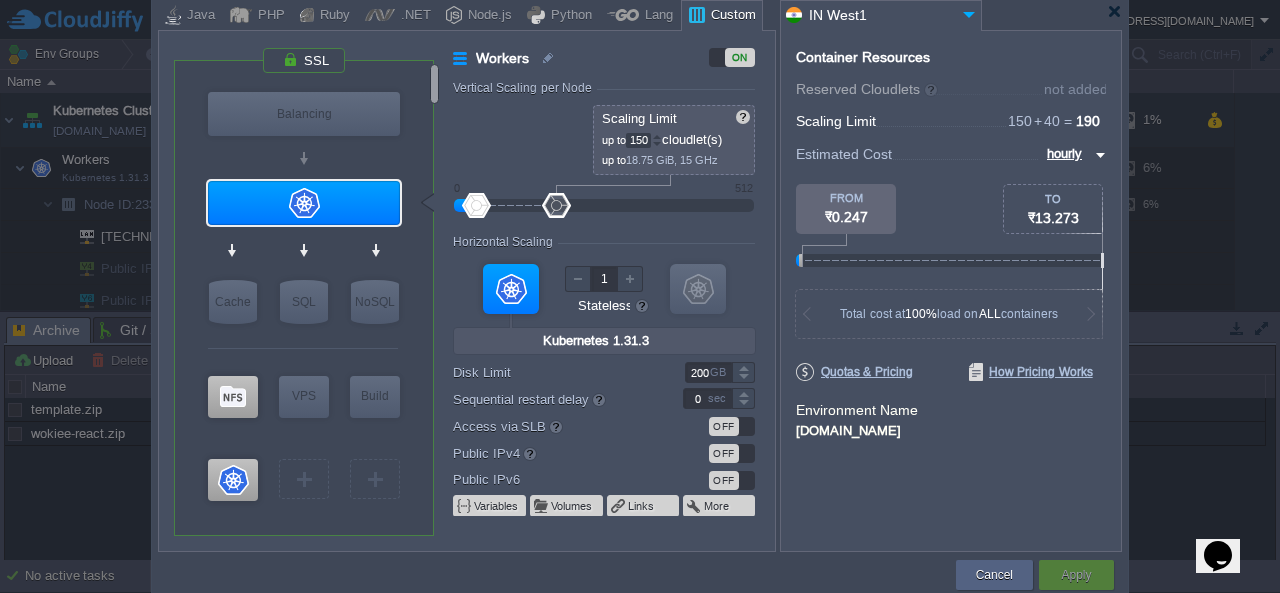 click on "OFF" at bounding box center [732, 426] 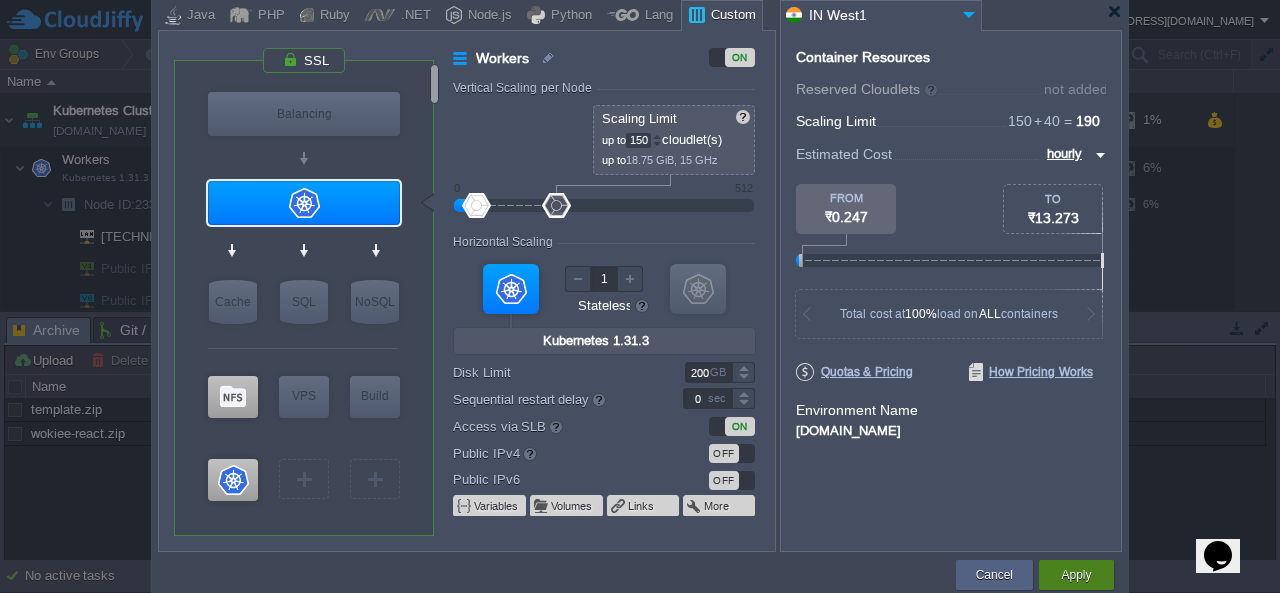 click on "Apply" at bounding box center [1076, 575] 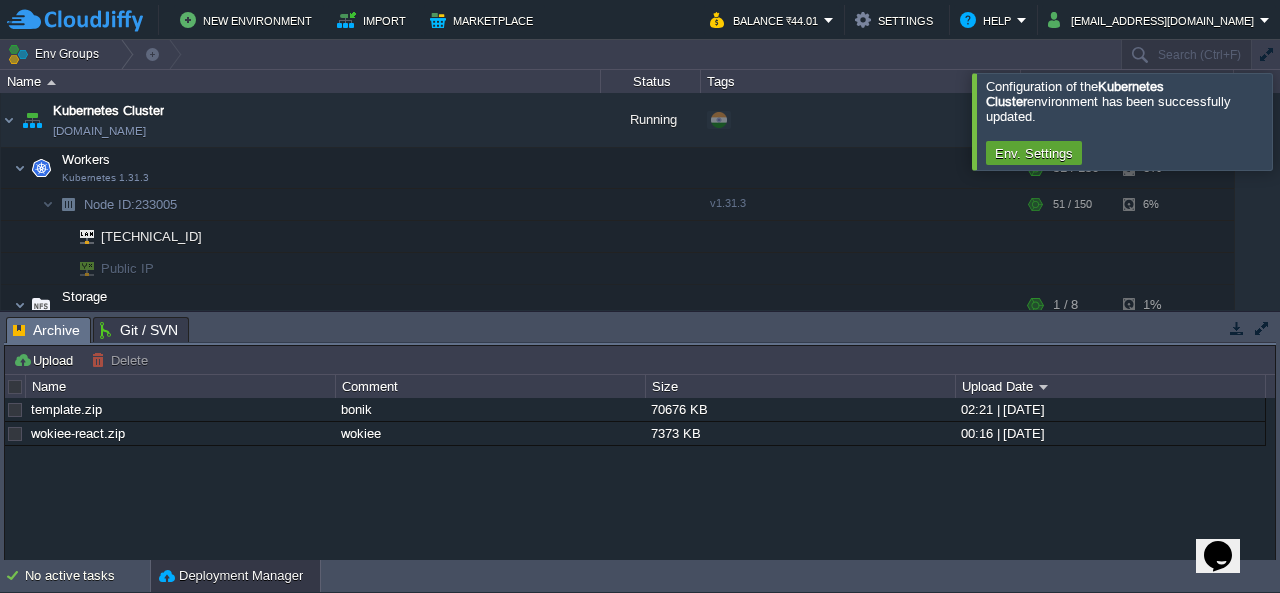 click at bounding box center [1304, 121] 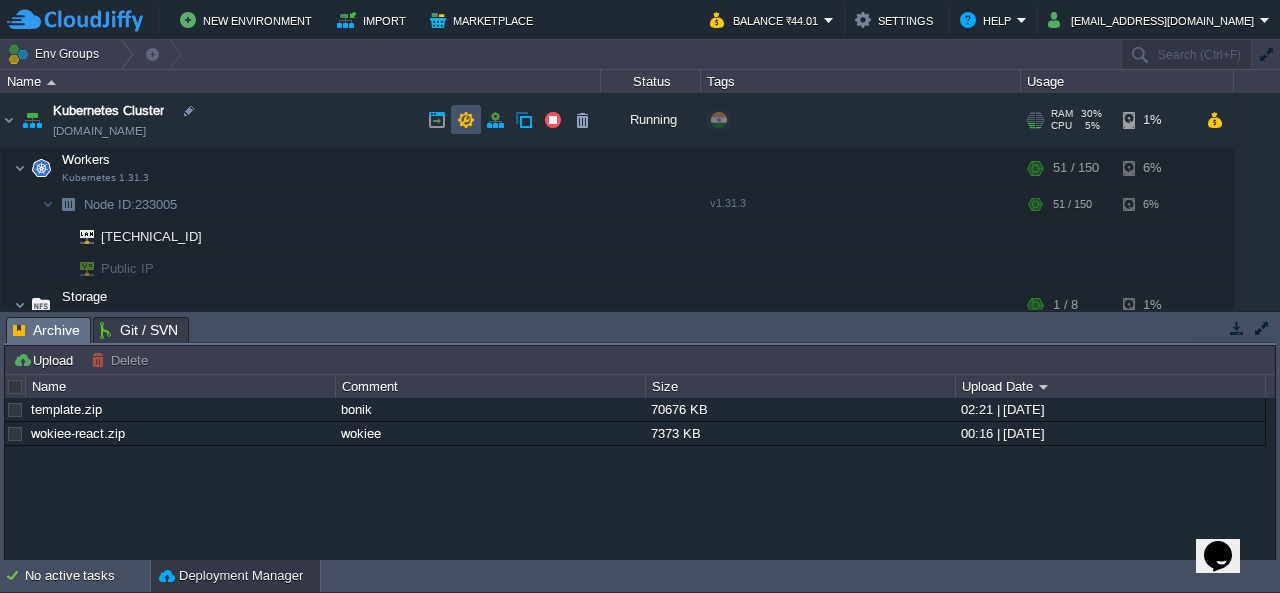 click at bounding box center (466, 120) 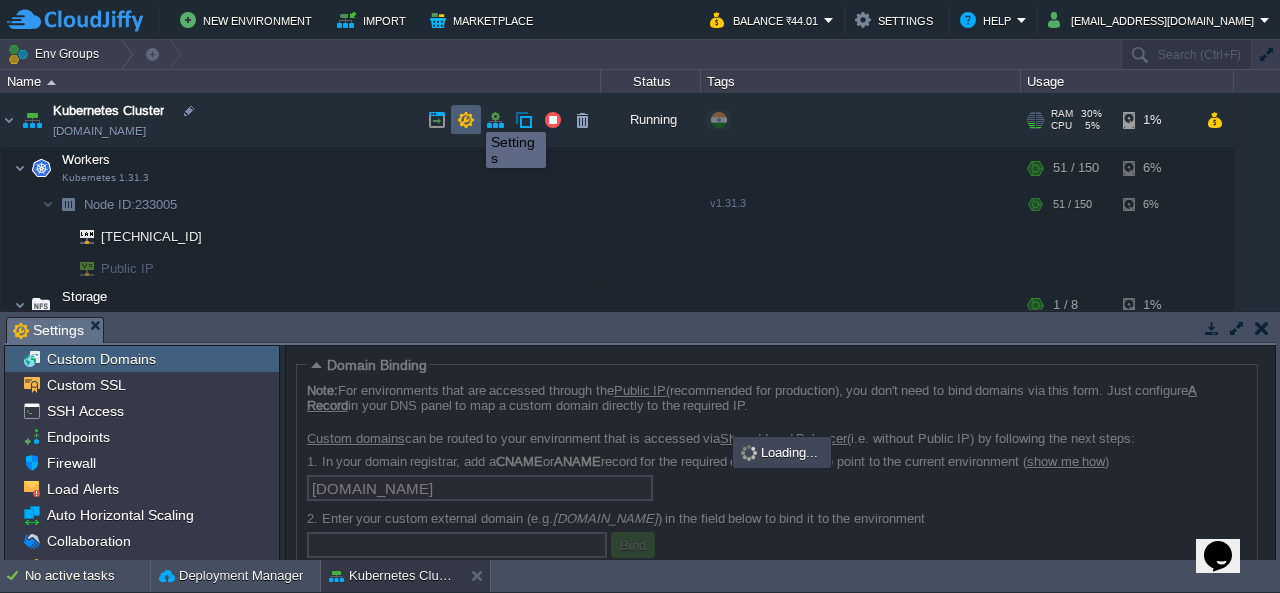 scroll, scrollTop: 4, scrollLeft: 0, axis: vertical 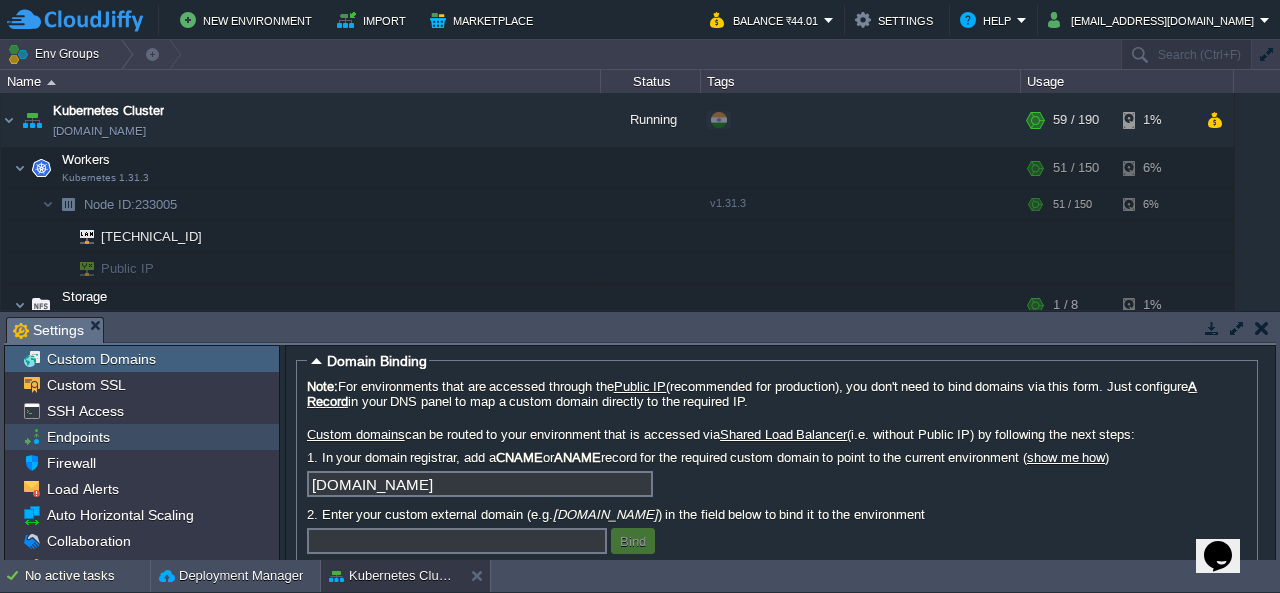 click on "Endpoints" at bounding box center [78, 437] 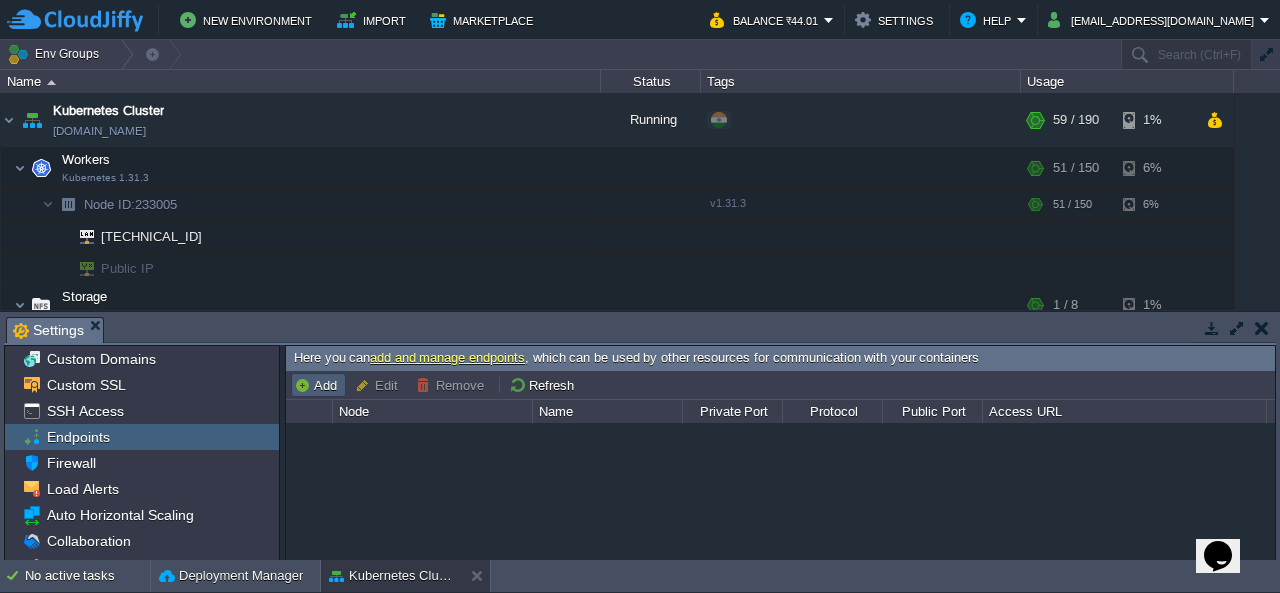 click on "Add" at bounding box center [318, 385] 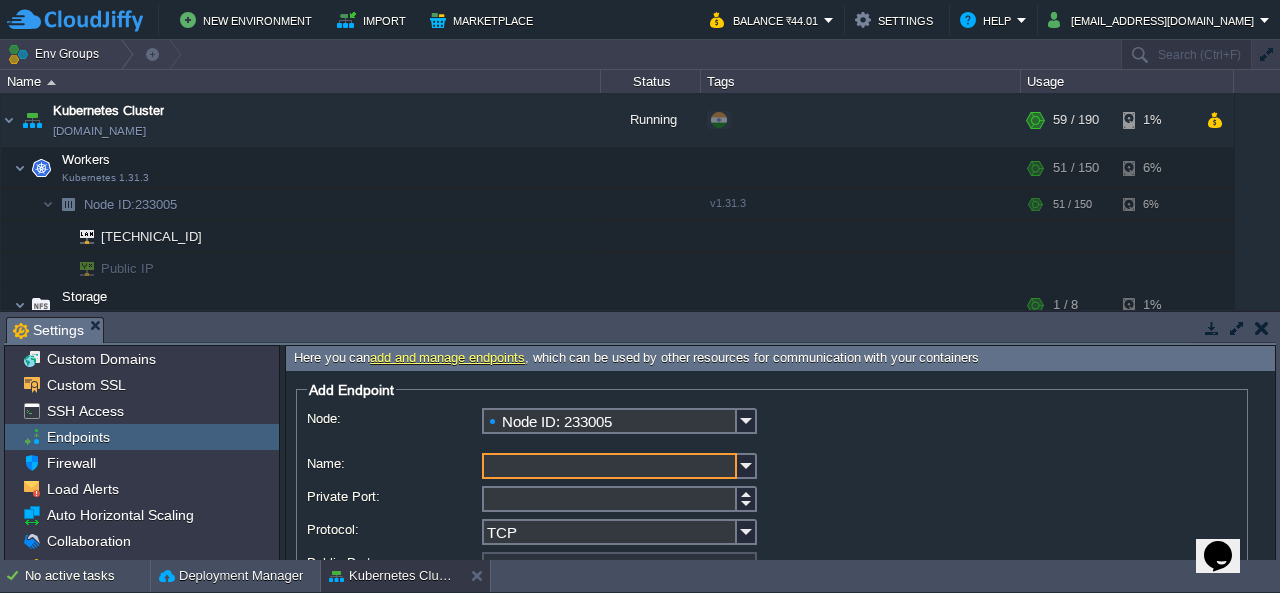 click on "Name:" at bounding box center (609, 466) 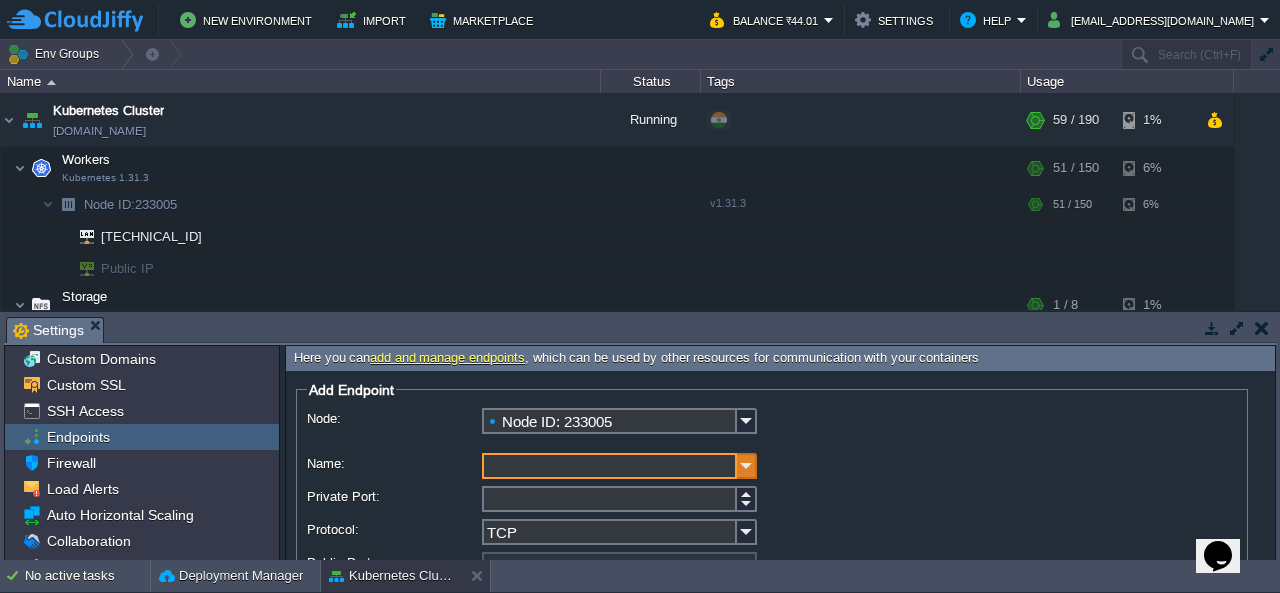 click at bounding box center (747, 466) 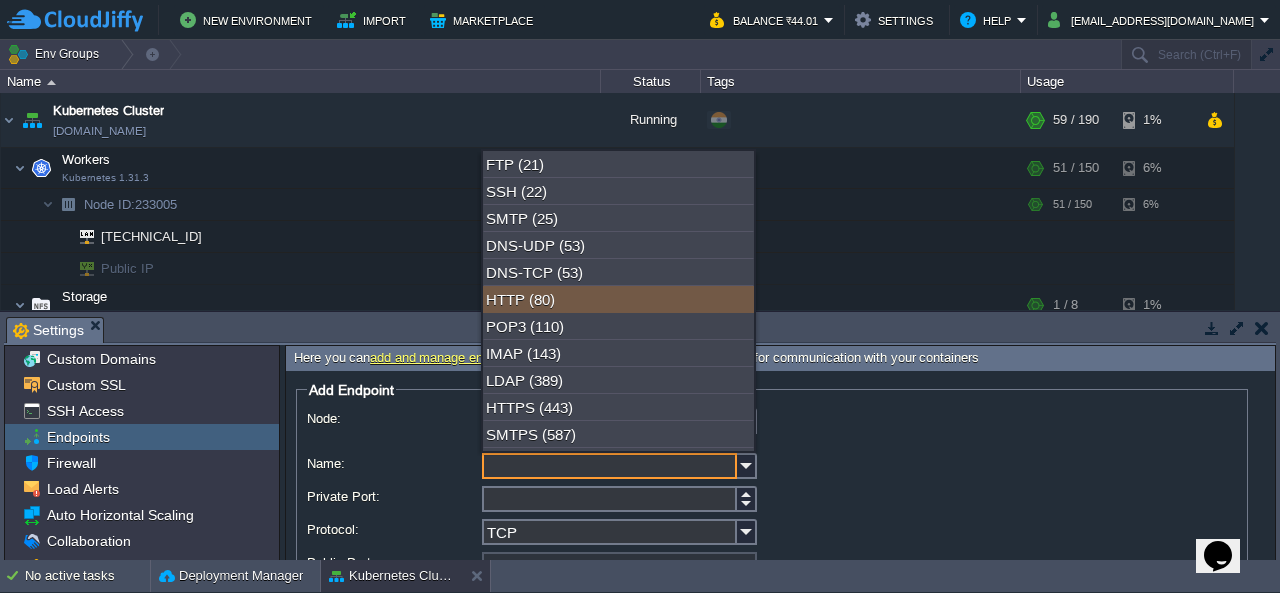 click on "HTTP (80)" at bounding box center [618, 299] 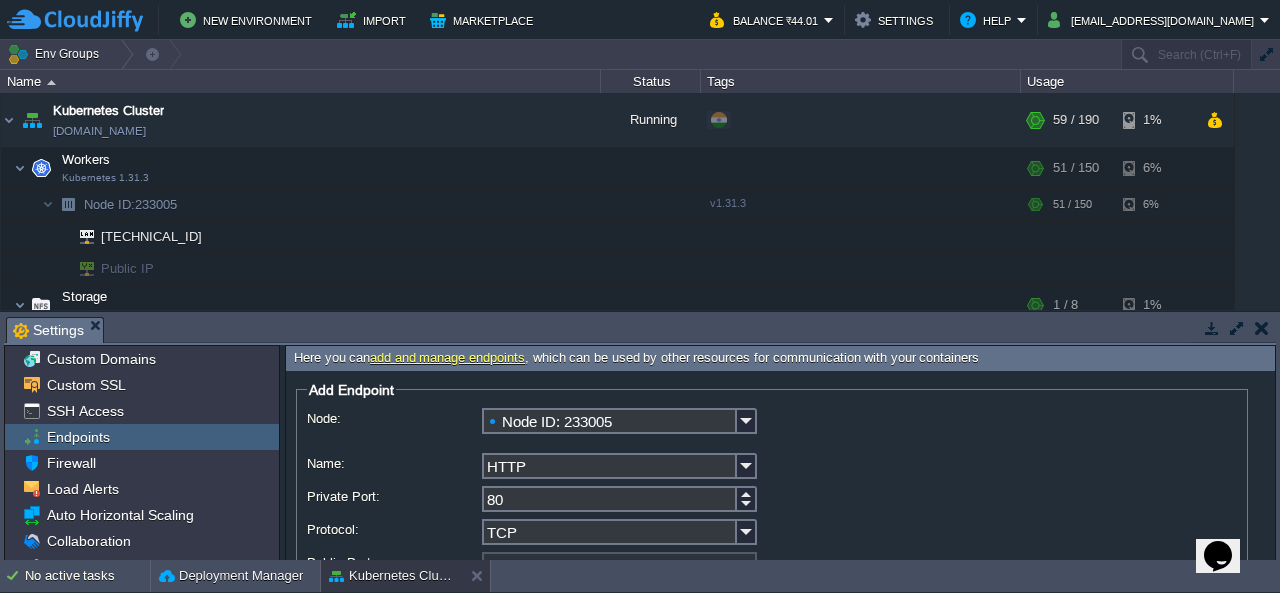drag, startPoint x: 1277, startPoint y: 395, endPoint x: 1276, endPoint y: 454, distance: 59.008472 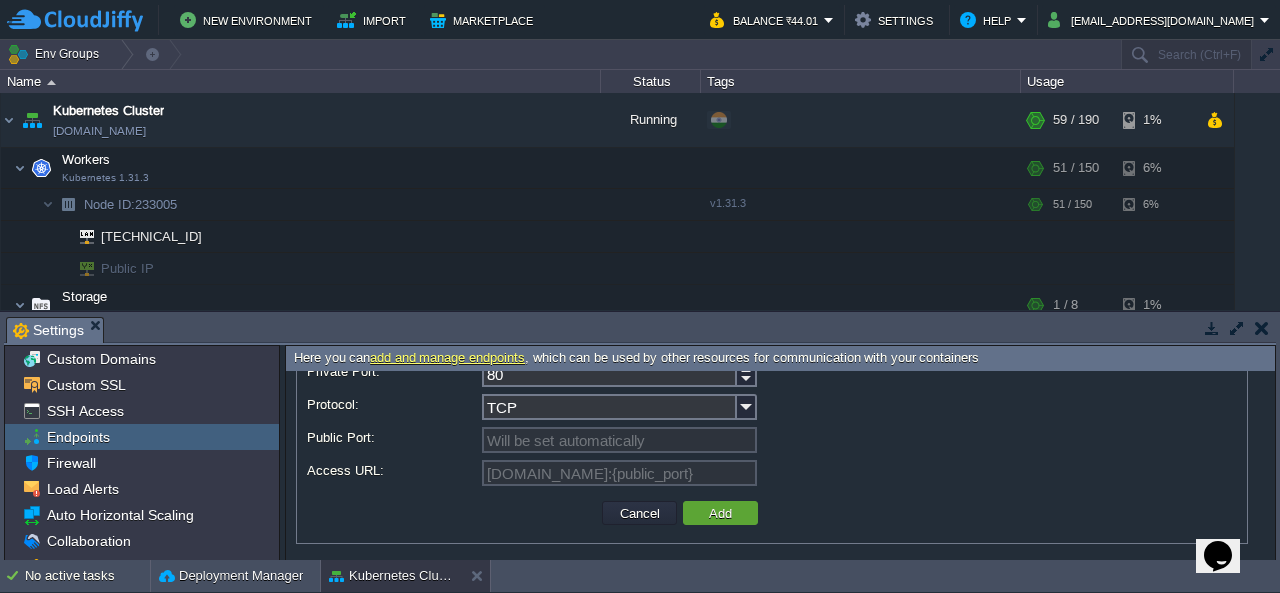 scroll, scrollTop: 128, scrollLeft: 0, axis: vertical 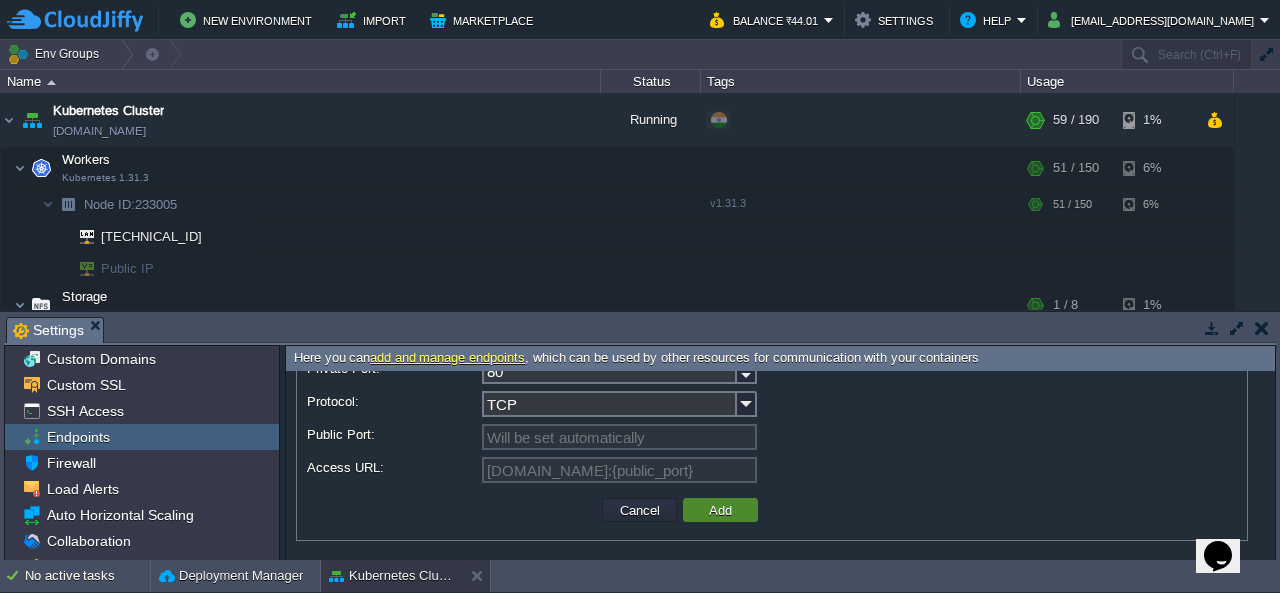 click on "Add" at bounding box center (720, 510) 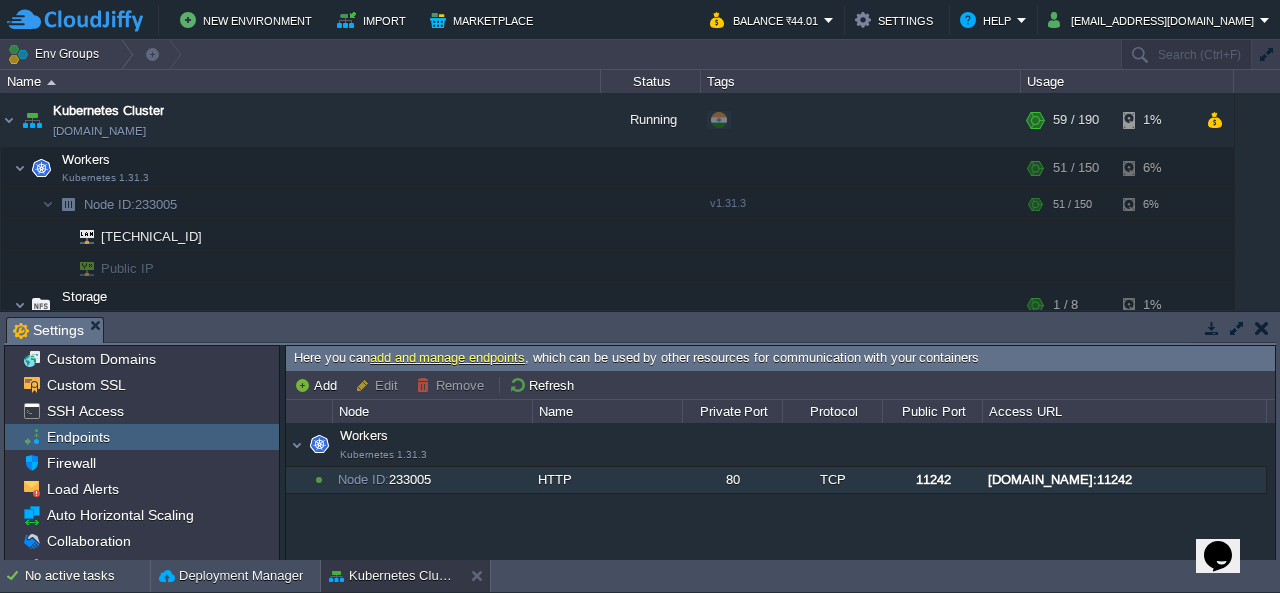 click on "[DOMAIN_NAME]:11242" at bounding box center [1124, 480] 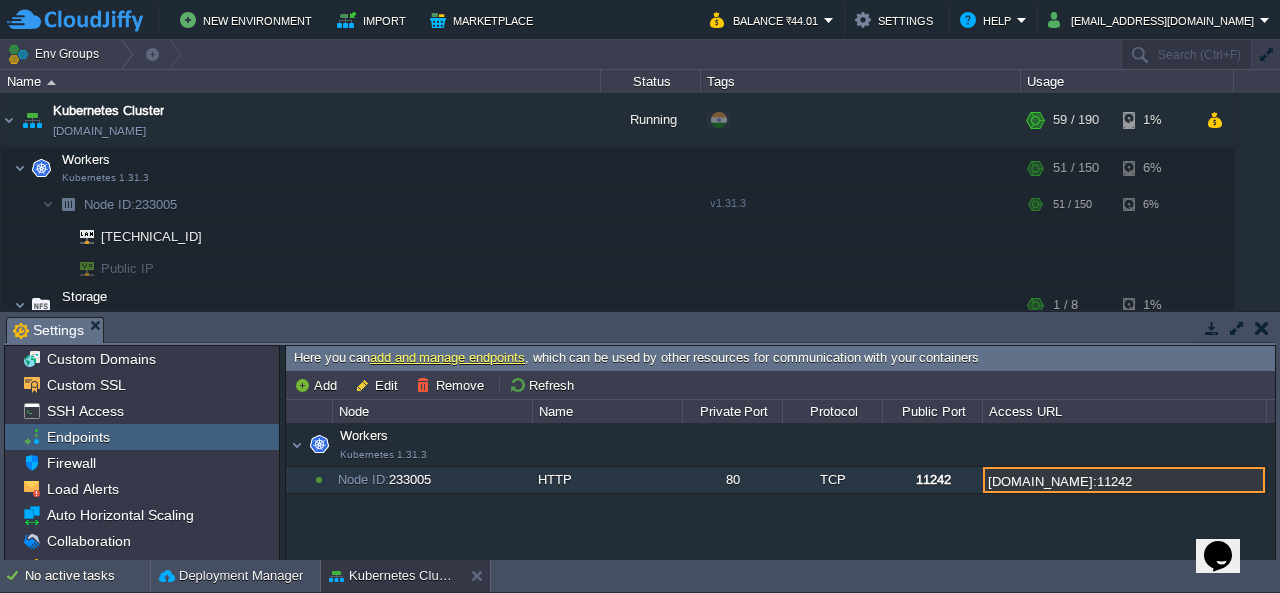 click on "[DOMAIN_NAME]:11242" at bounding box center [1124, 480] 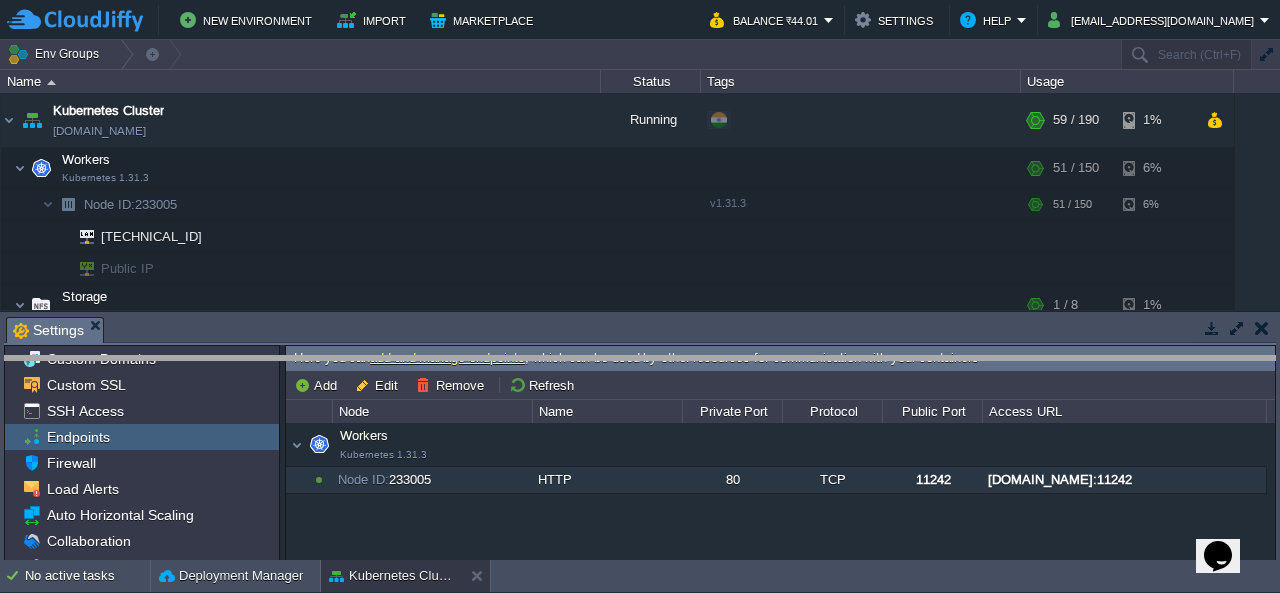 drag, startPoint x: 930, startPoint y: 327, endPoint x: 926, endPoint y: 366, distance: 39.20459 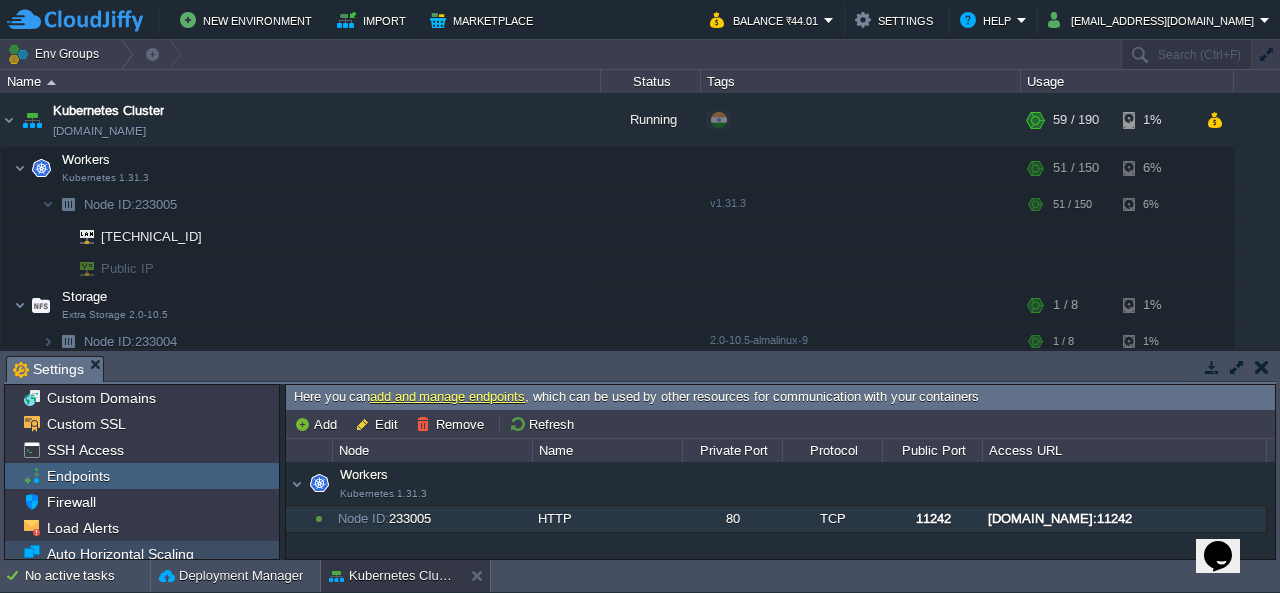 click on "Auto Horizontal Scaling" at bounding box center (120, 554) 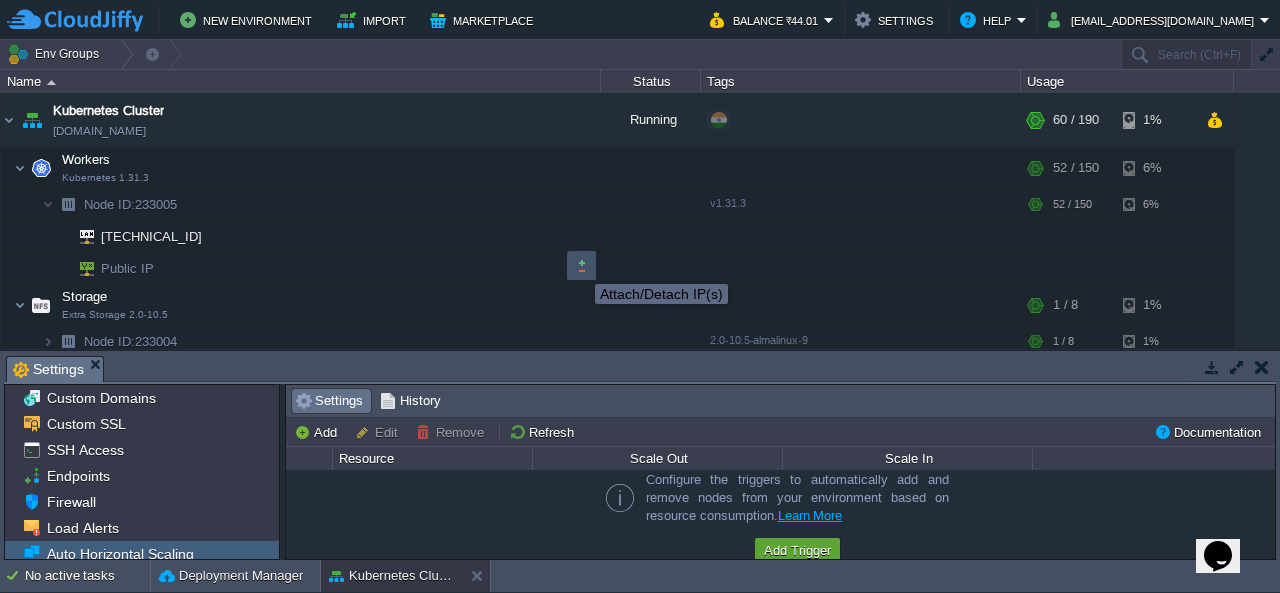 click at bounding box center (582, 266) 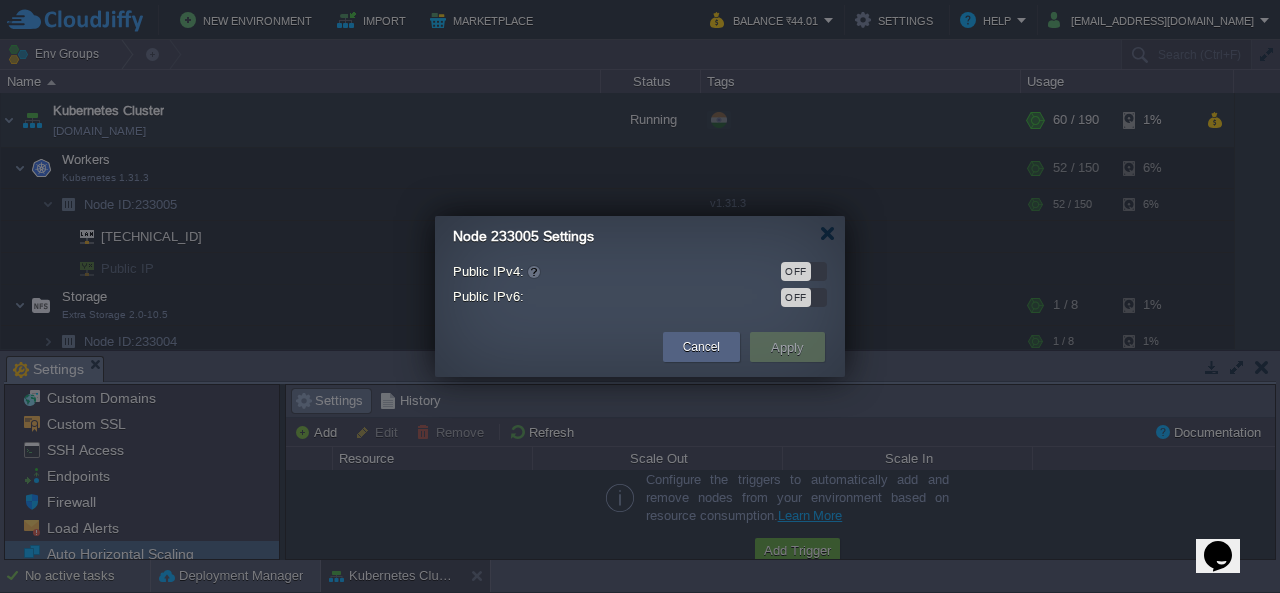 click on "OFF" at bounding box center (804, 271) 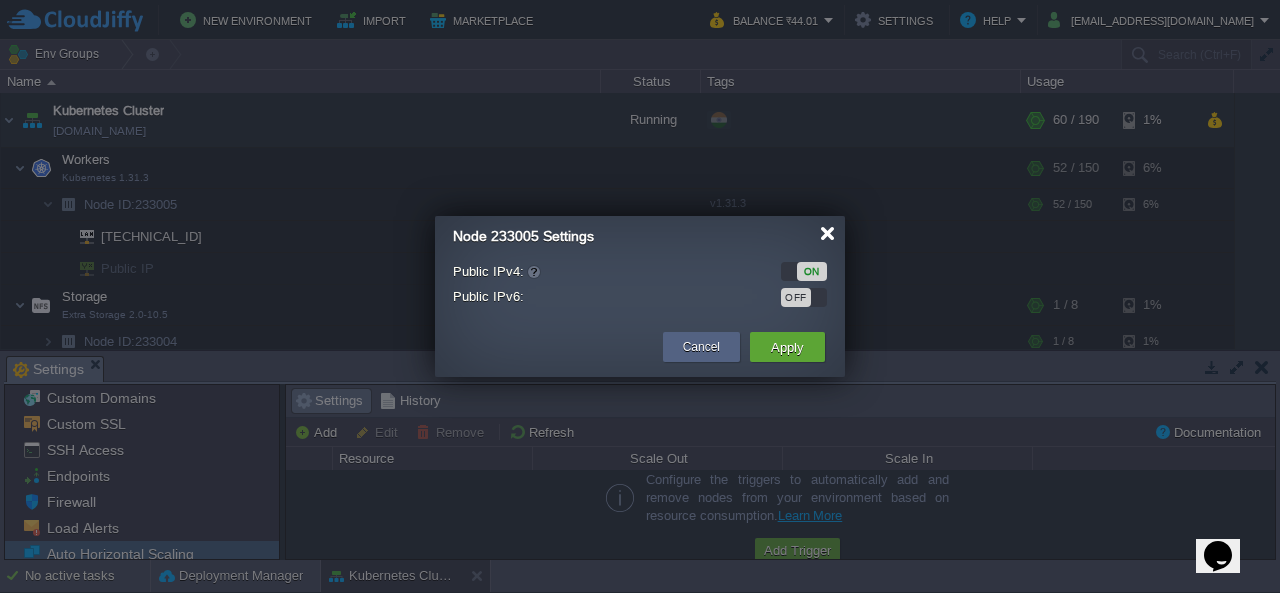 click at bounding box center [827, 233] 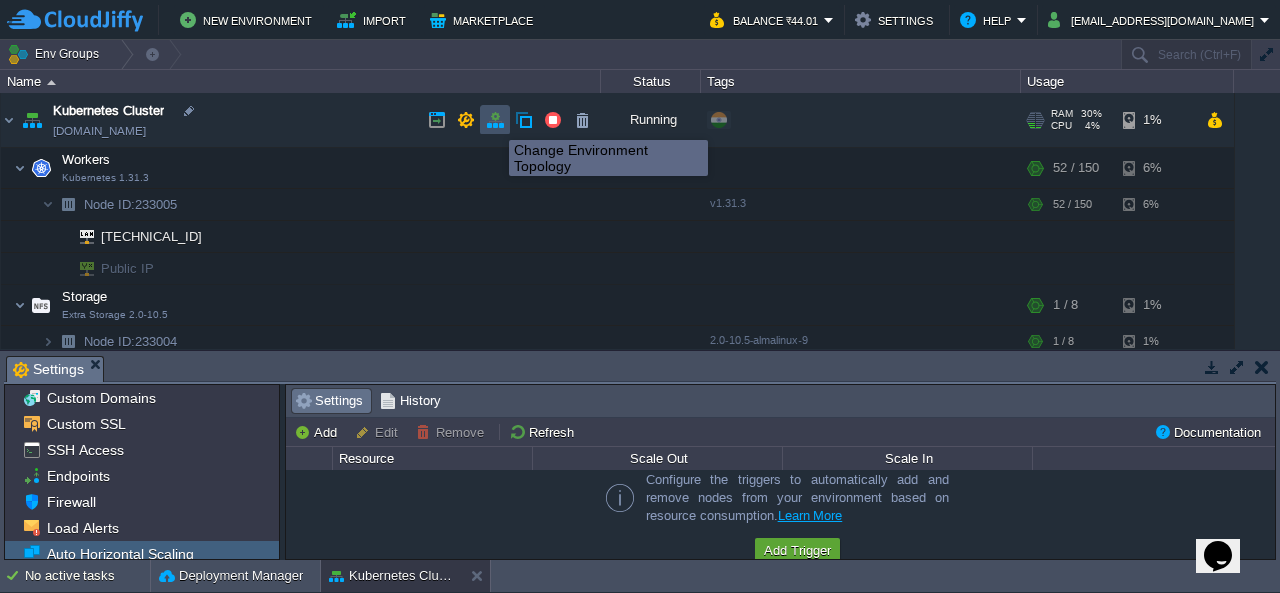 click at bounding box center (495, 120) 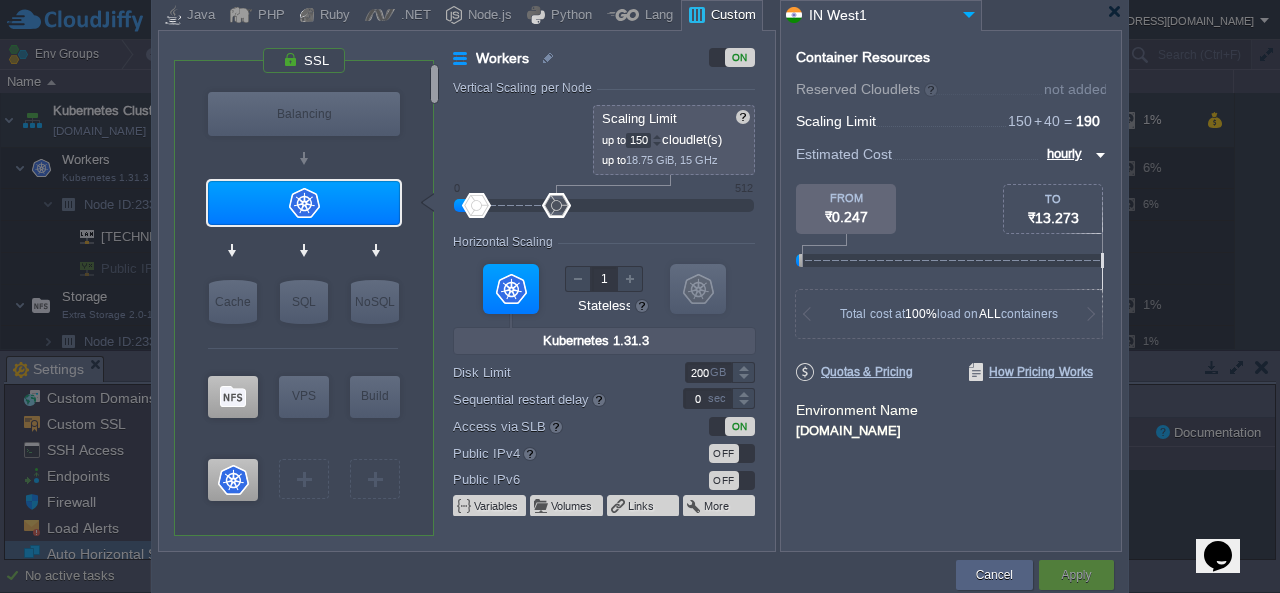 click on "OFF" at bounding box center (732, 453) 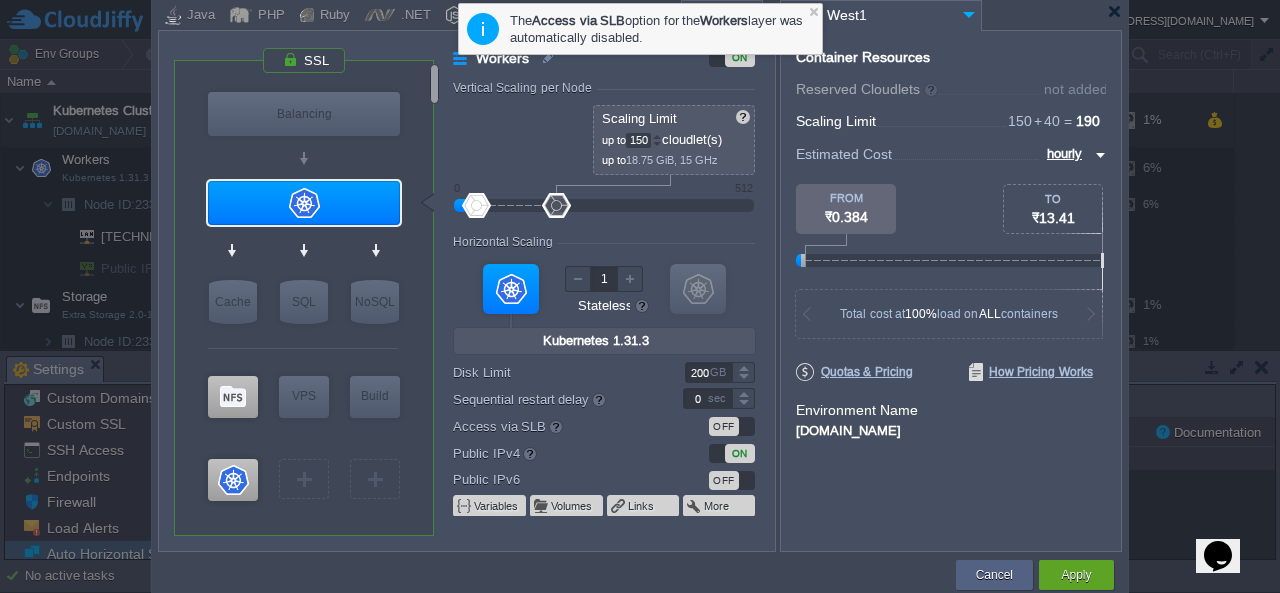 click on "OFF" at bounding box center [732, 426] 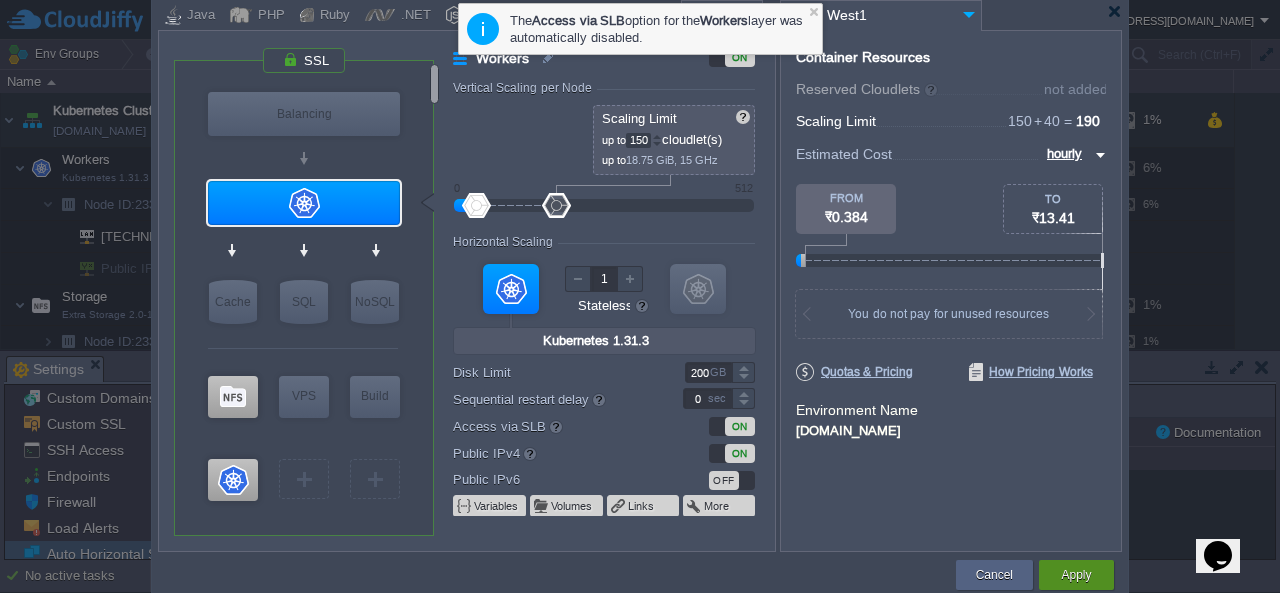 click on "Apply" at bounding box center (1076, 575) 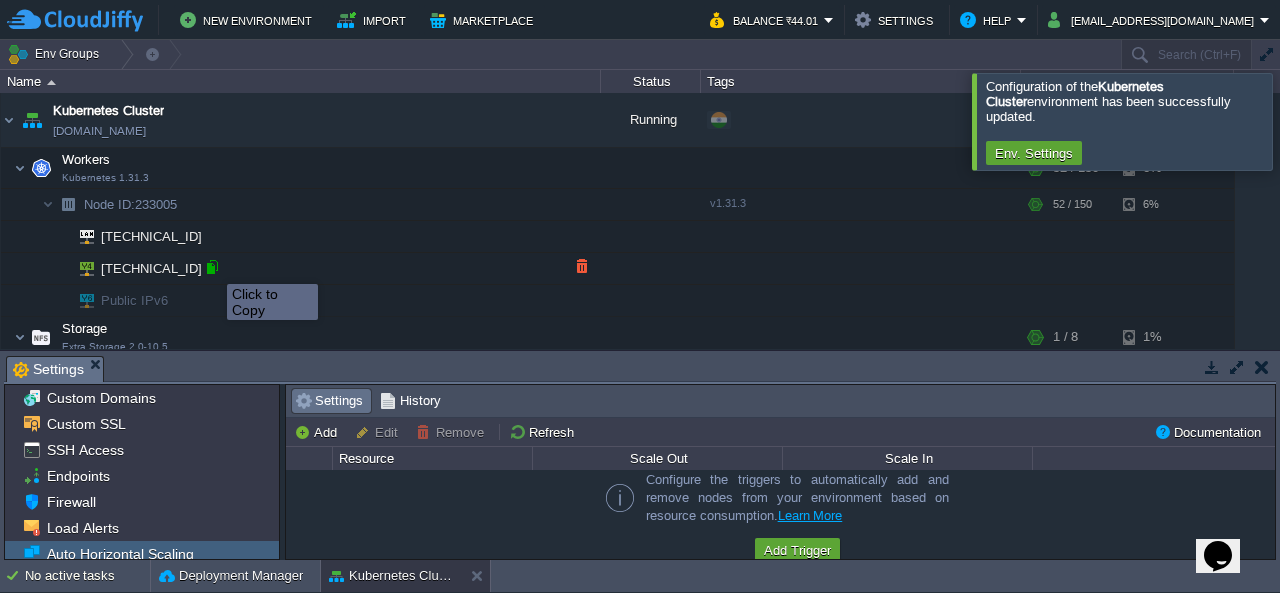 click at bounding box center (212, 267) 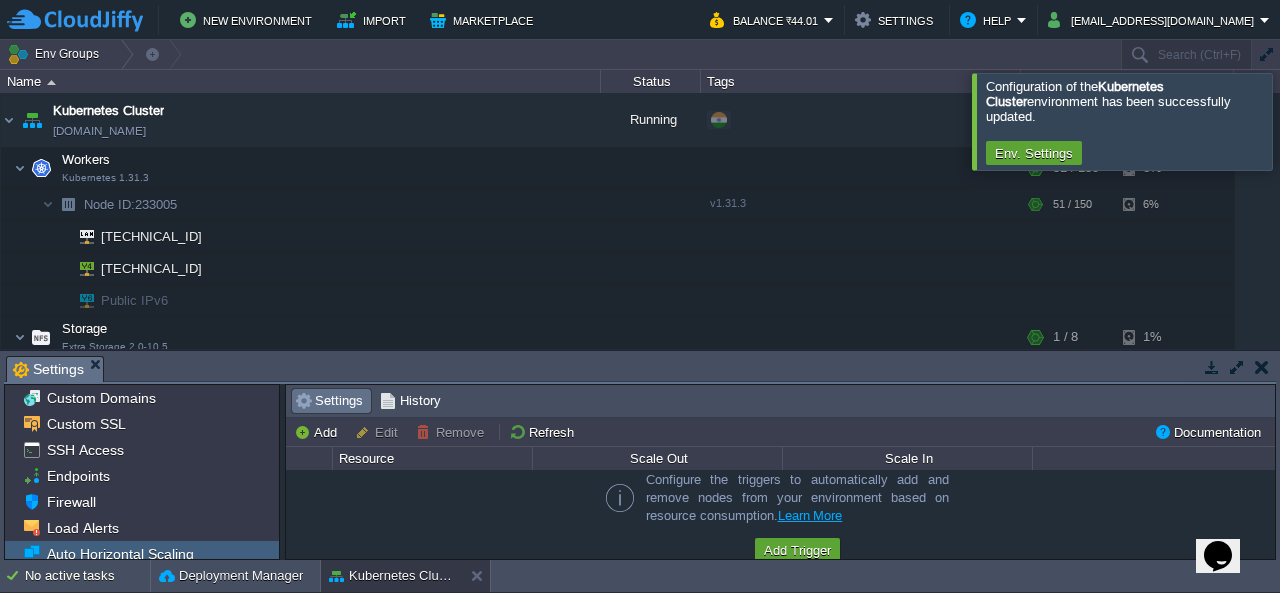 click at bounding box center (1304, 121) 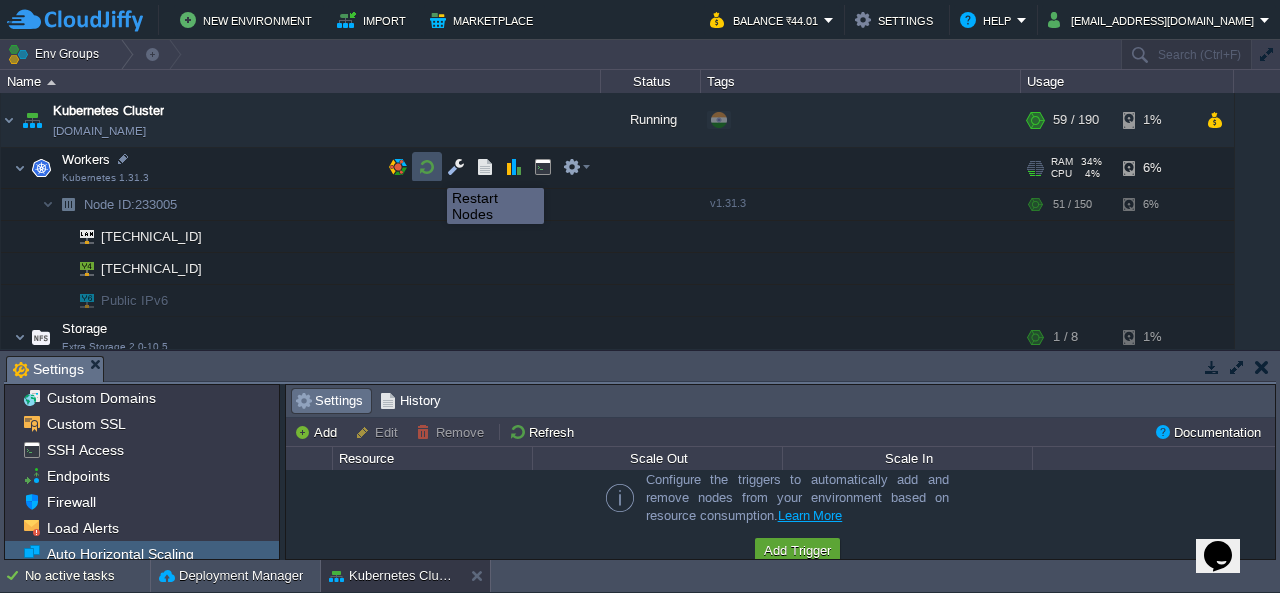 click at bounding box center [427, 167] 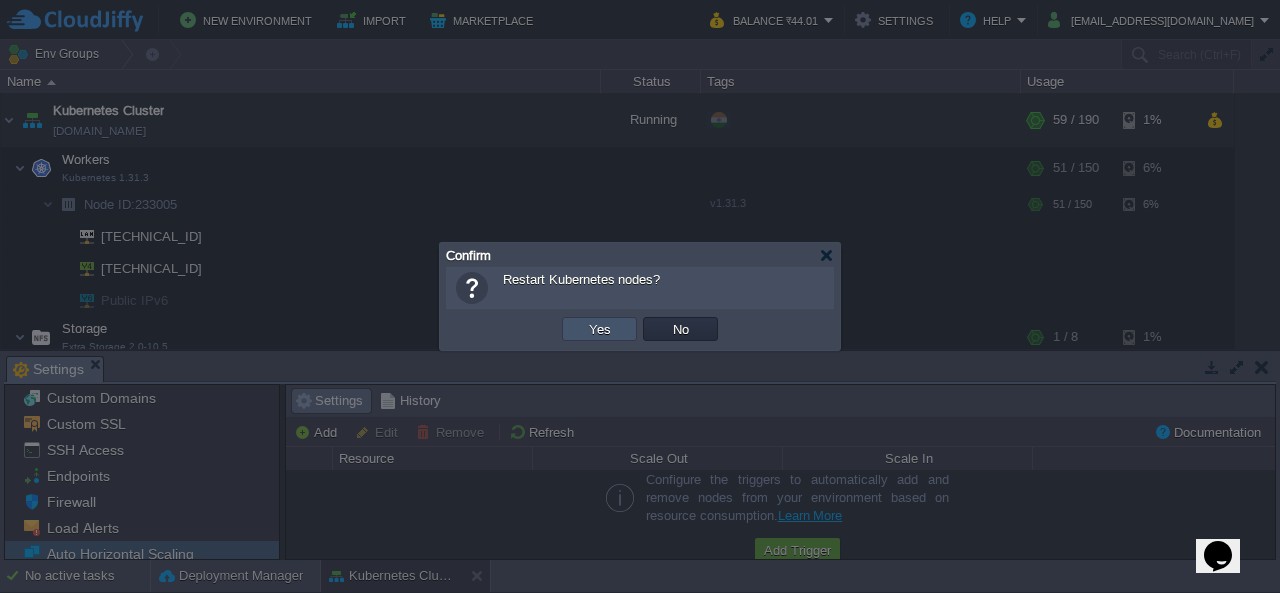 click on "Yes" at bounding box center [600, 329] 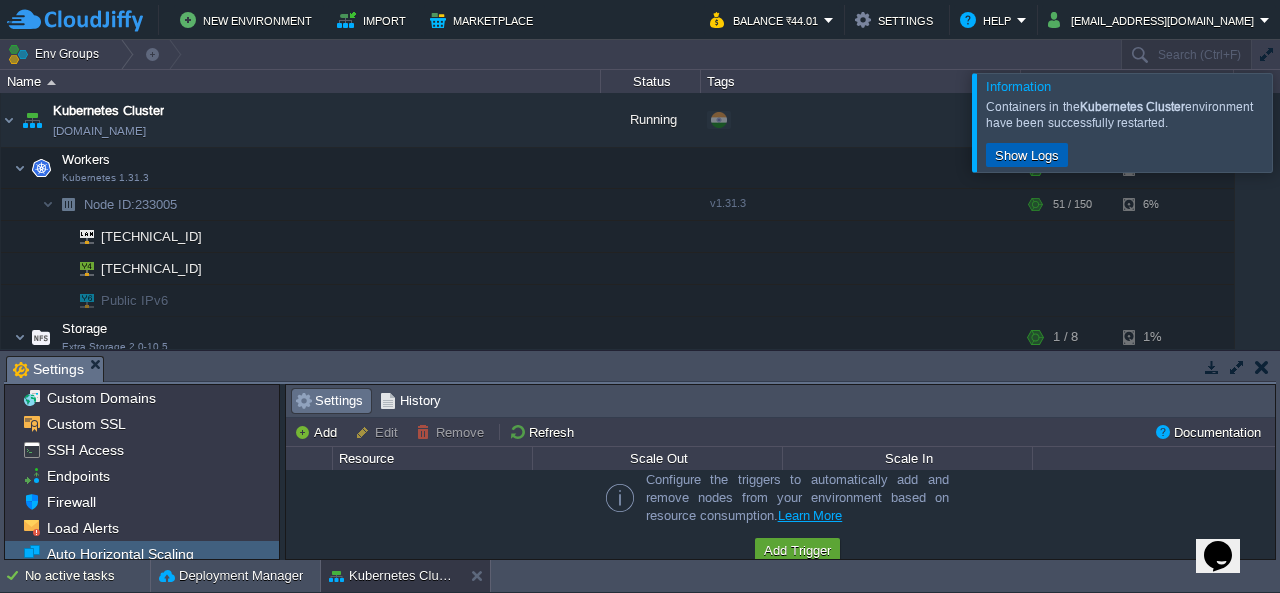 click on "Show Logs" at bounding box center (1027, 155) 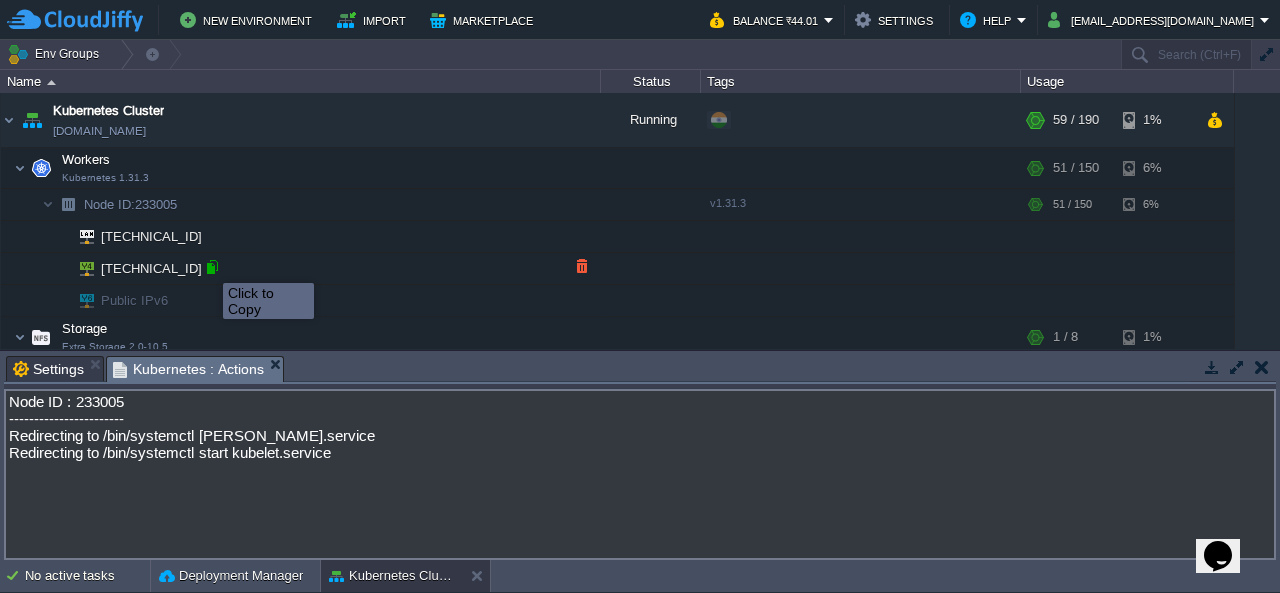 click at bounding box center (212, 267) 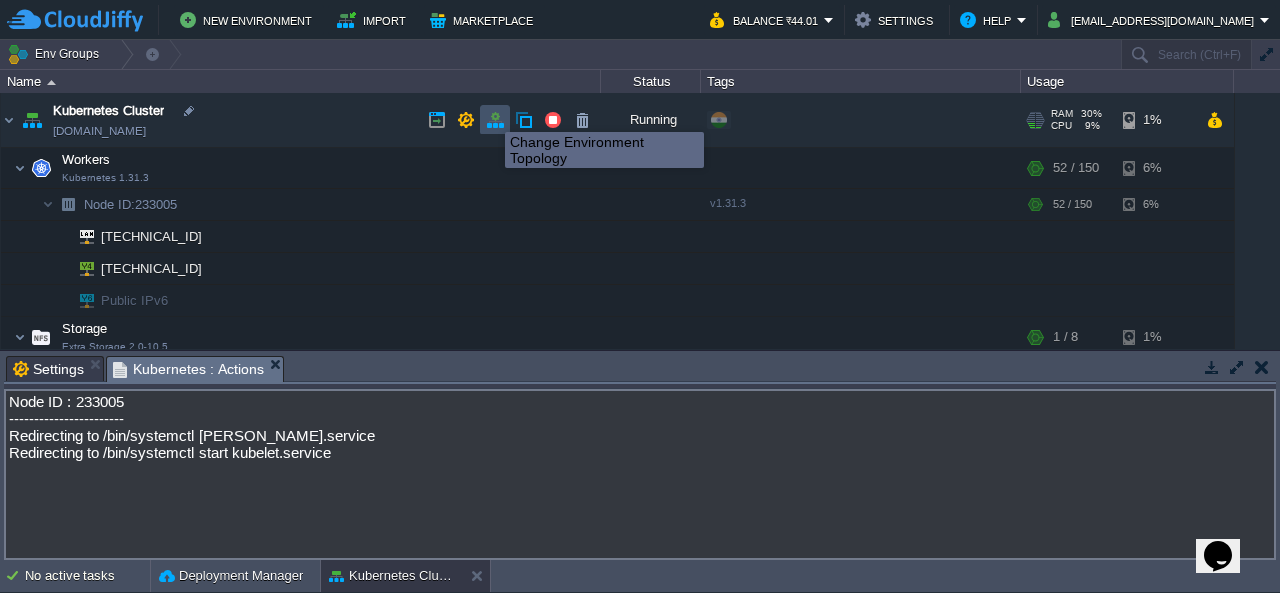 click at bounding box center (495, 120) 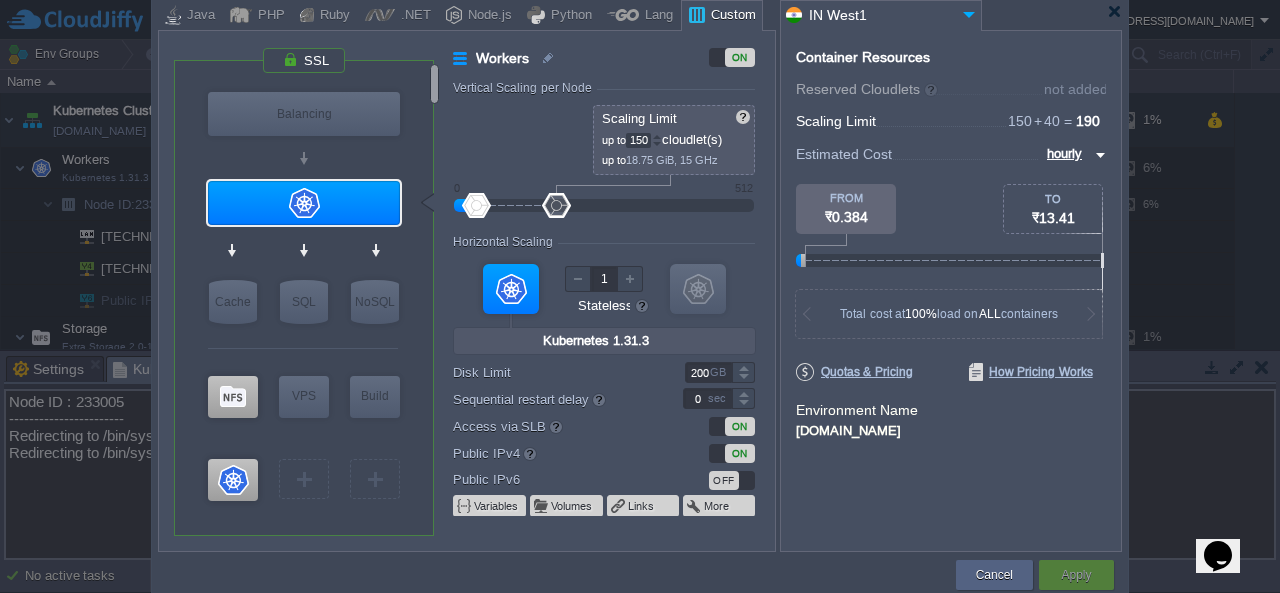 click on "ON" at bounding box center (732, 426) 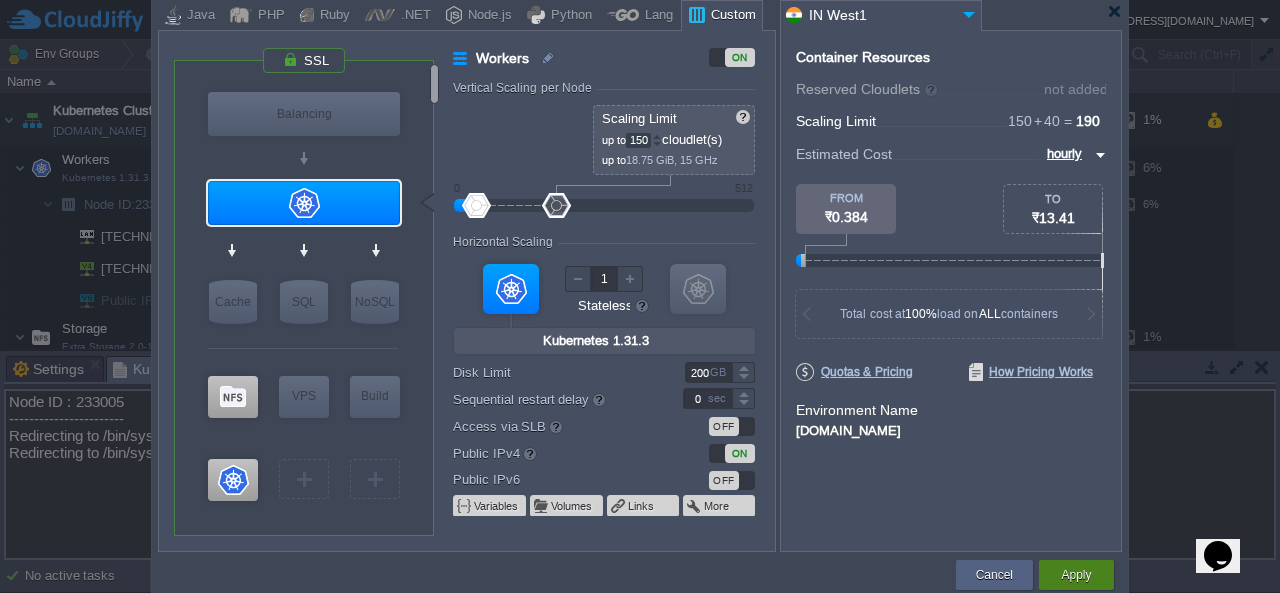 click on "Apply" at bounding box center [1076, 575] 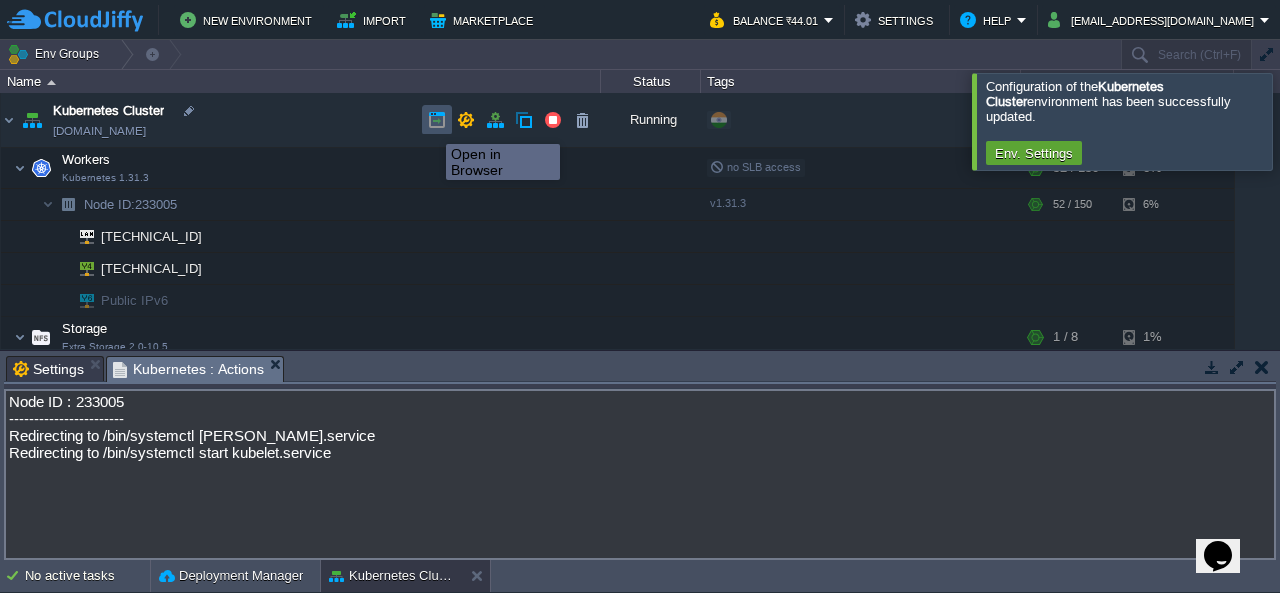 click at bounding box center [437, 120] 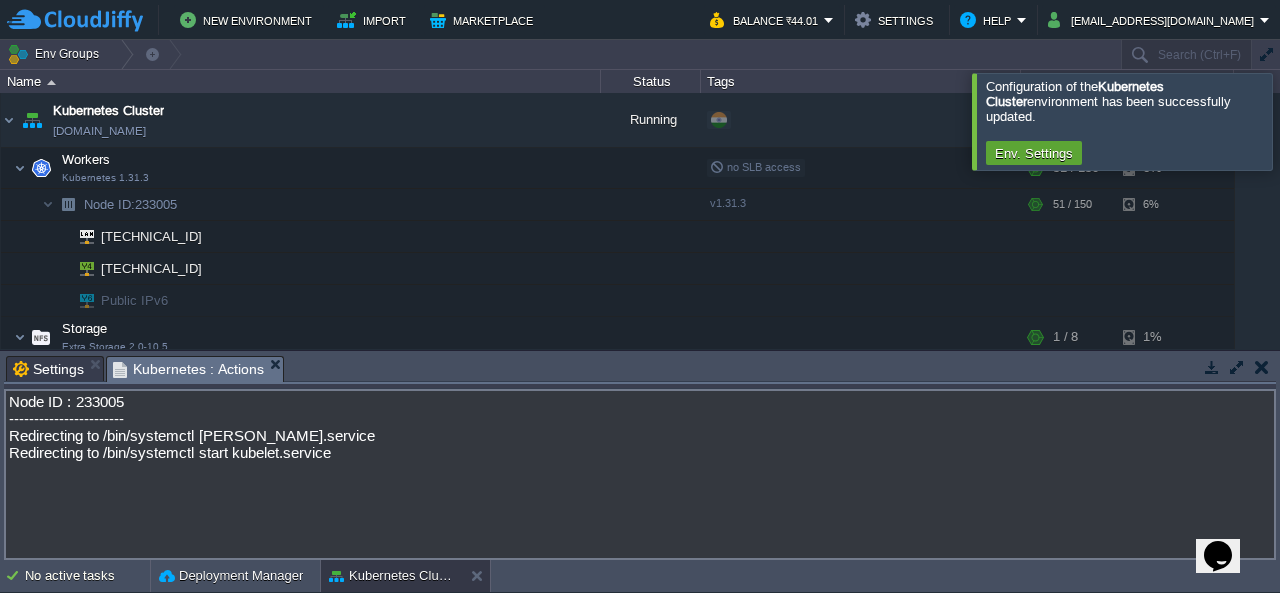 scroll, scrollTop: 4, scrollLeft: 0, axis: vertical 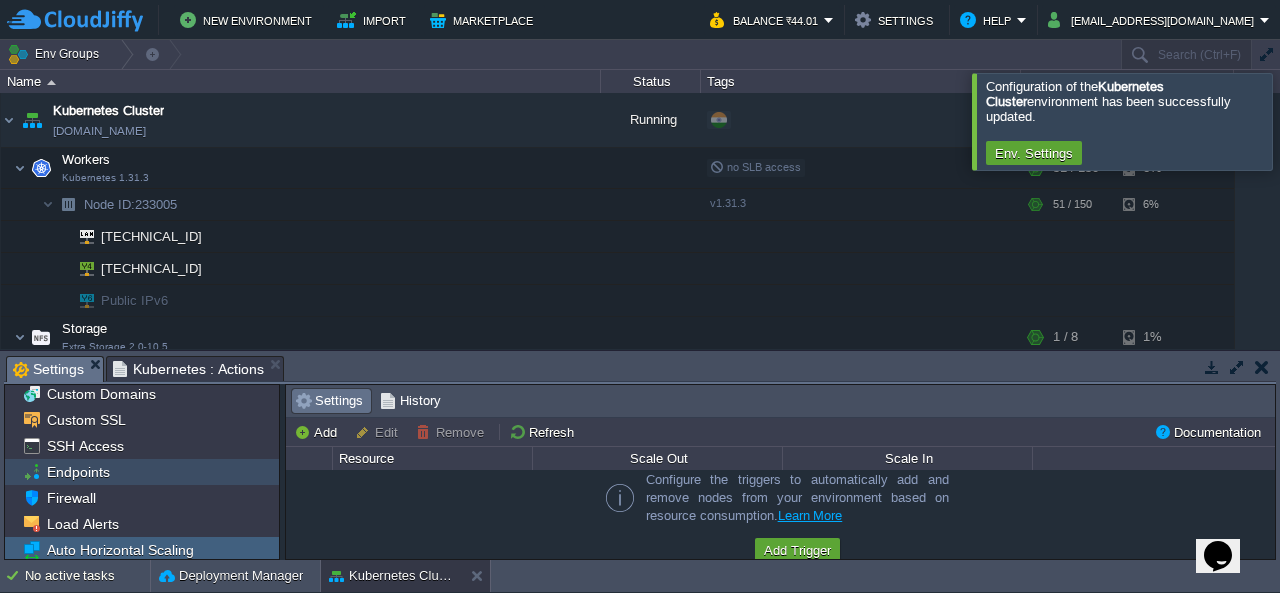 click on "Endpoints" at bounding box center [142, 472] 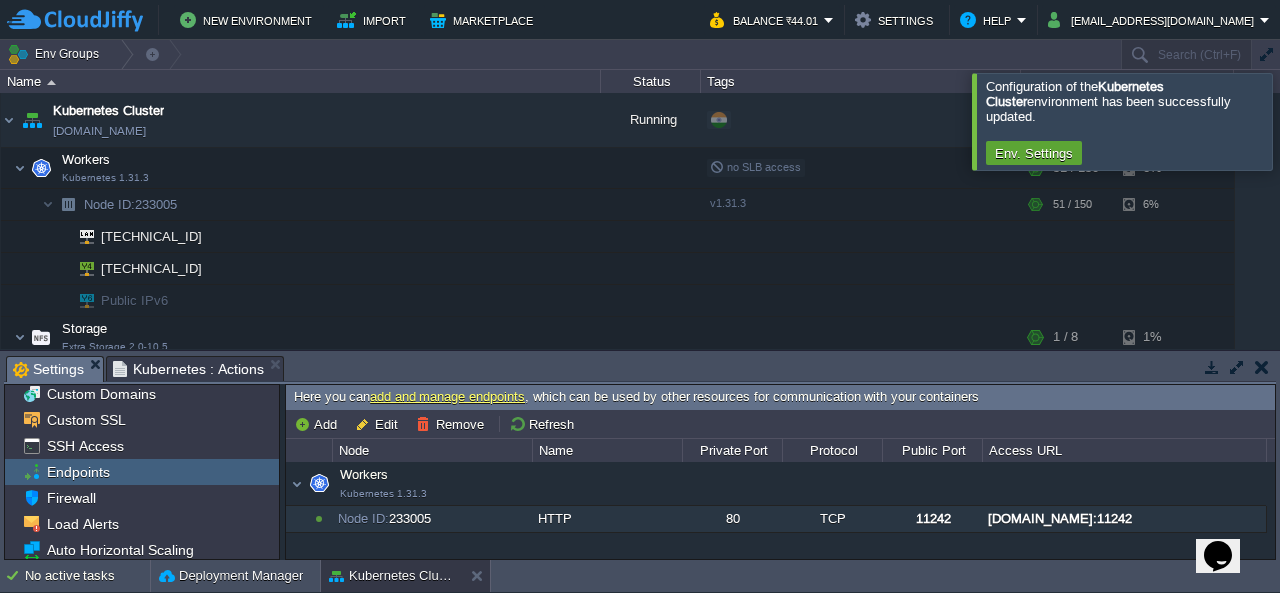 click on "[DOMAIN_NAME]:11242" at bounding box center [1124, 519] 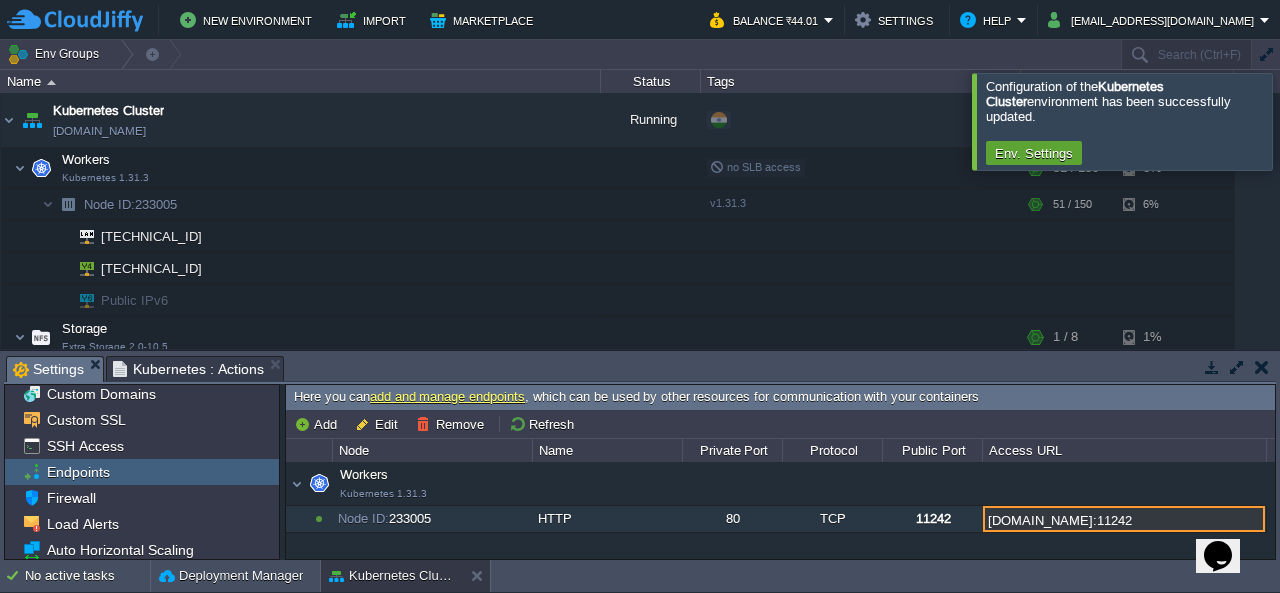 click on "[DOMAIN_NAME]:11242" at bounding box center (1124, 519) 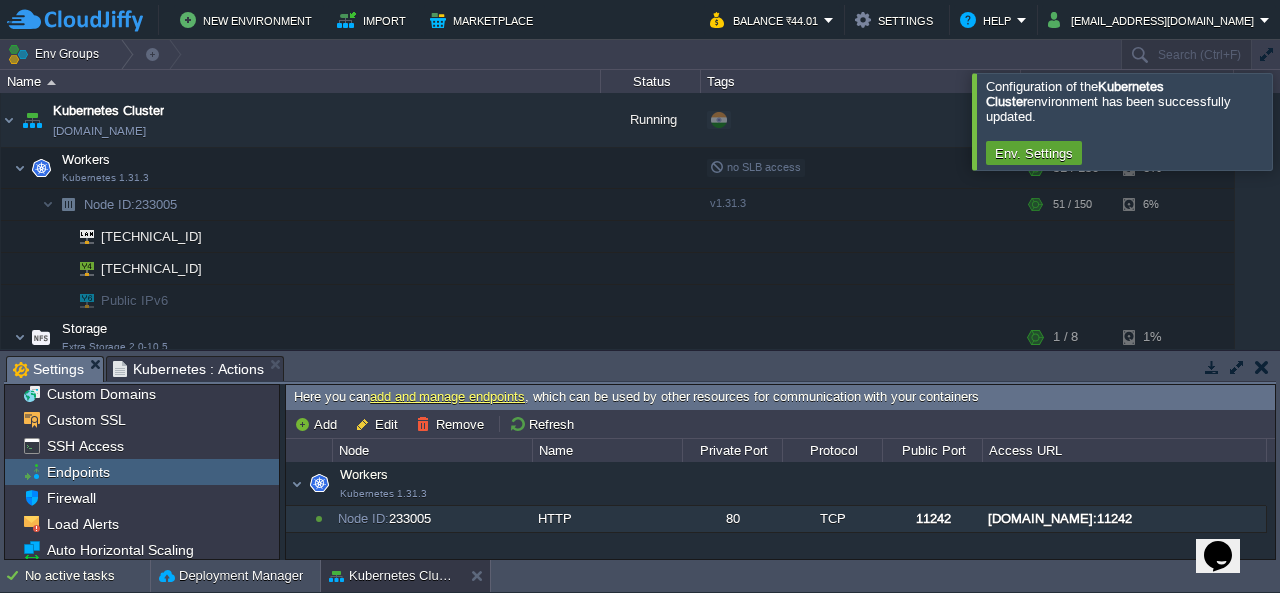 click at bounding box center (1304, 121) 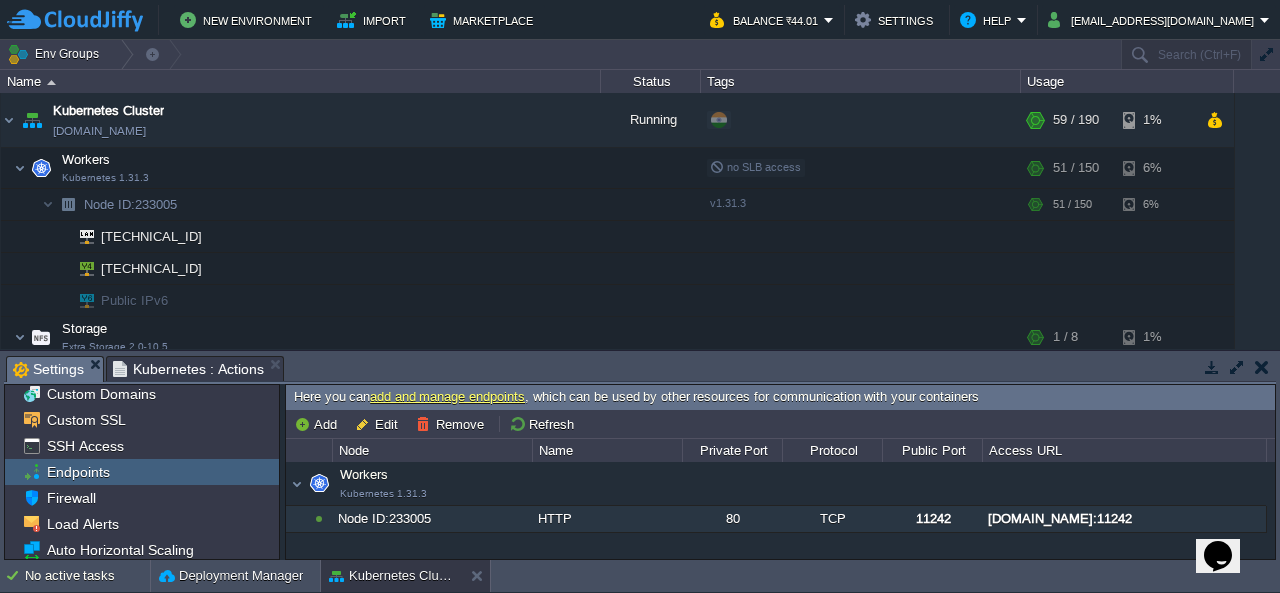 click on "Node ID:  233005" at bounding box center (432, 519) 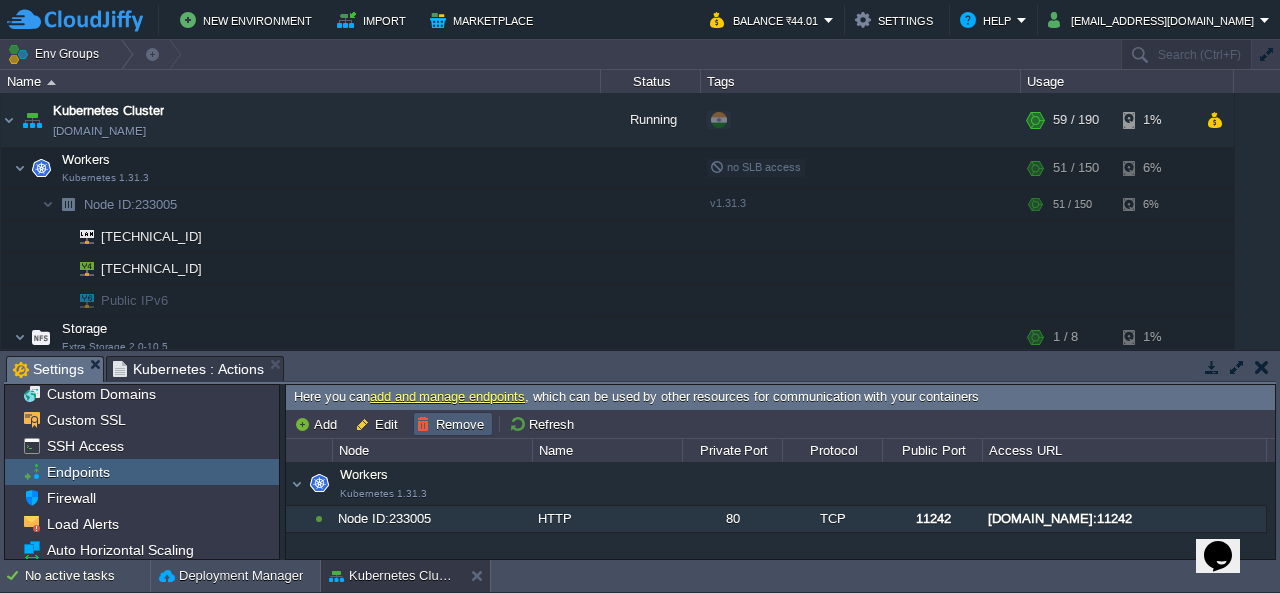 click on "Remove" at bounding box center [453, 424] 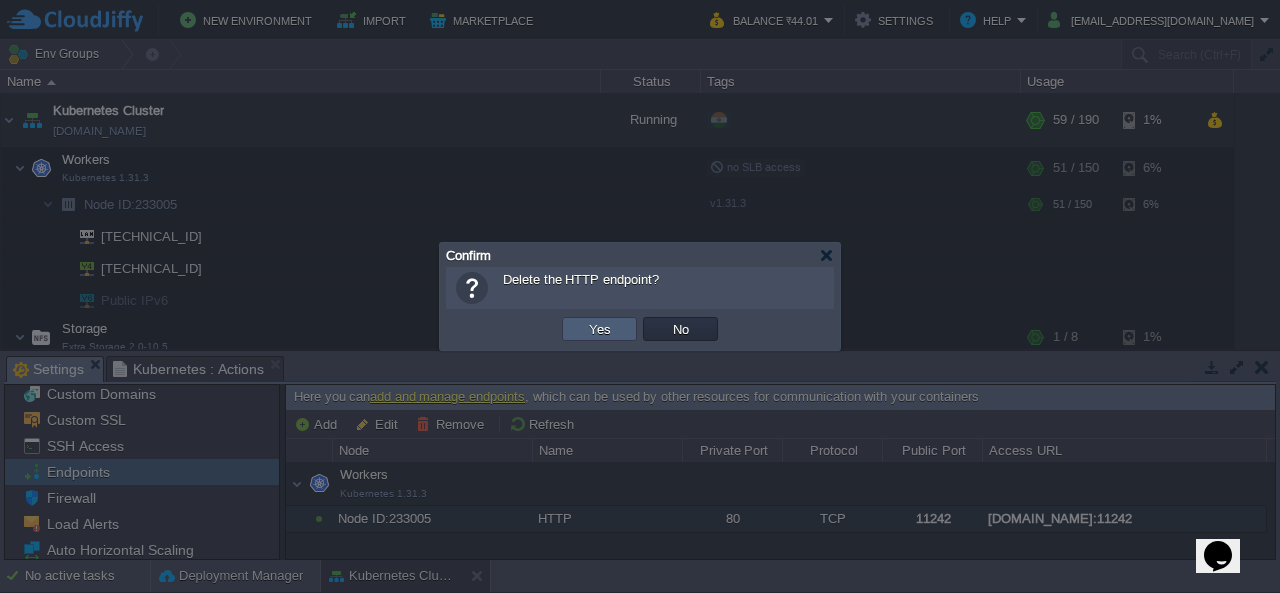 click on "Yes" at bounding box center [600, 329] 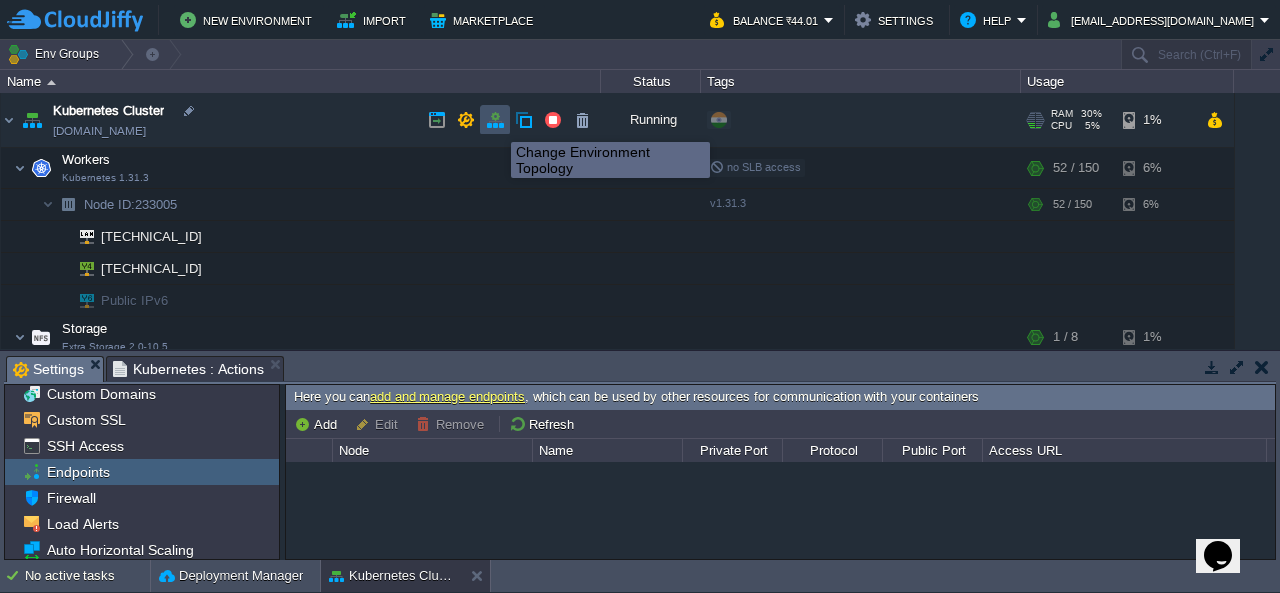 click at bounding box center [495, 120] 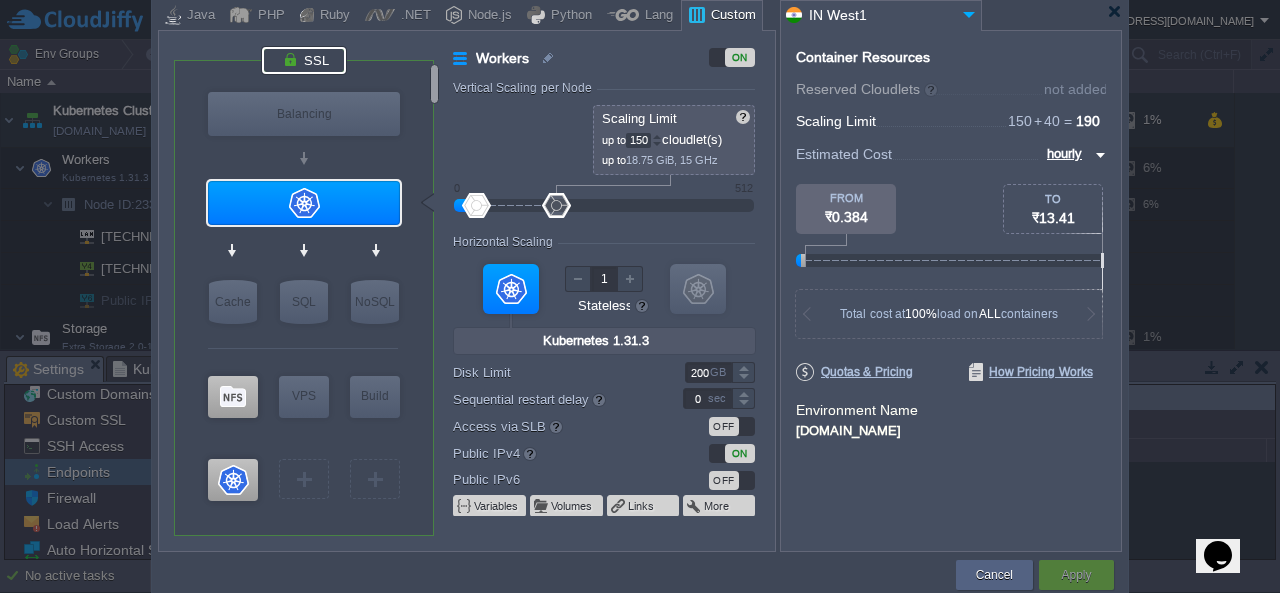 click at bounding box center [304, 60] 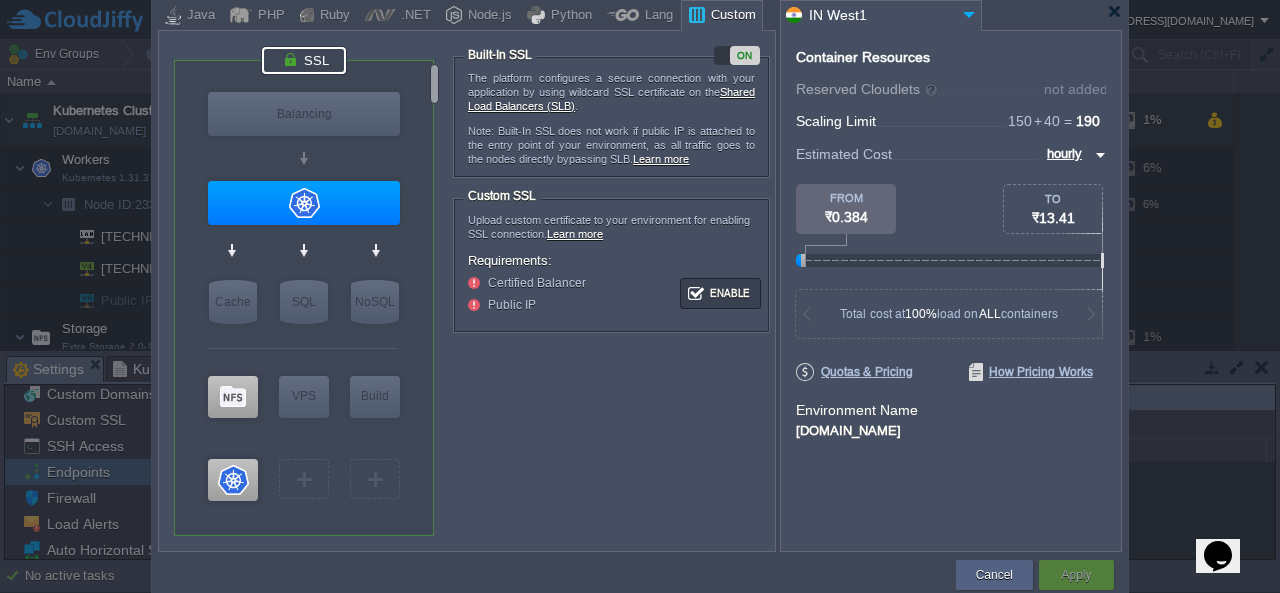 click on "ON" at bounding box center (737, 55) 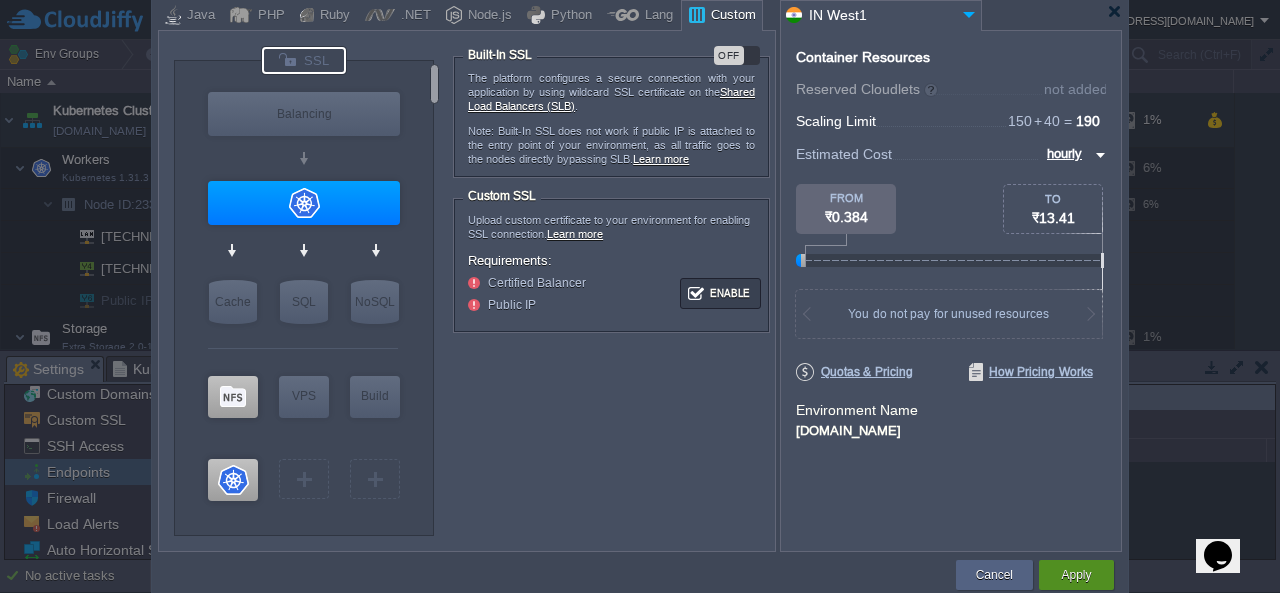 click on "Apply" at bounding box center (1076, 575) 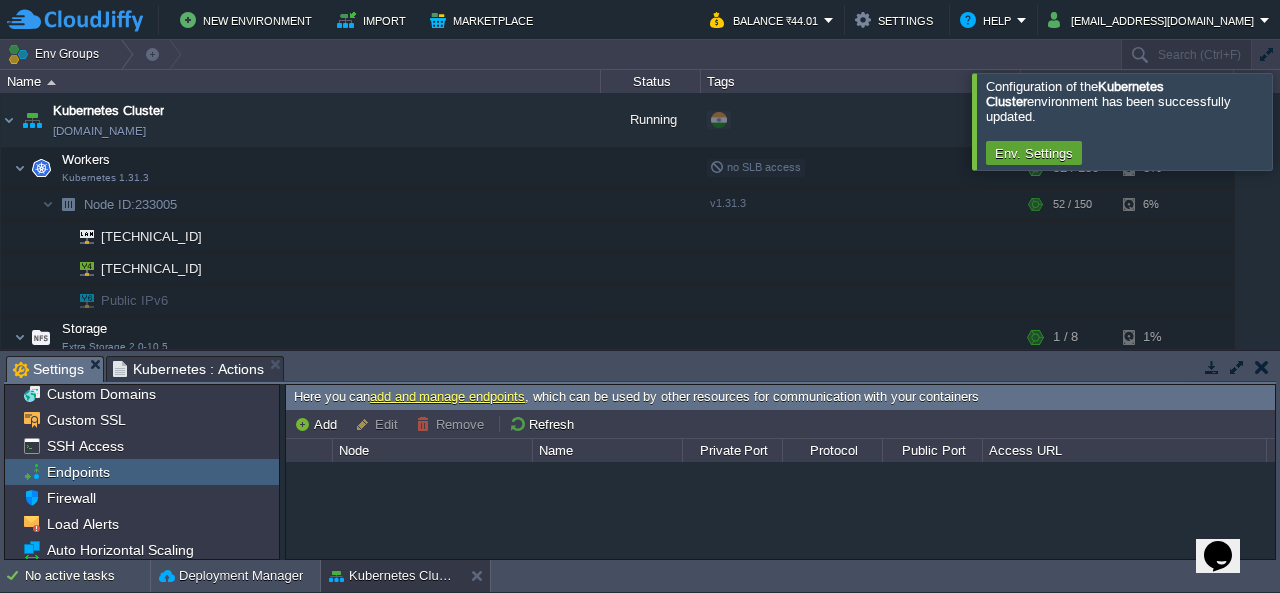 click at bounding box center [1304, 121] 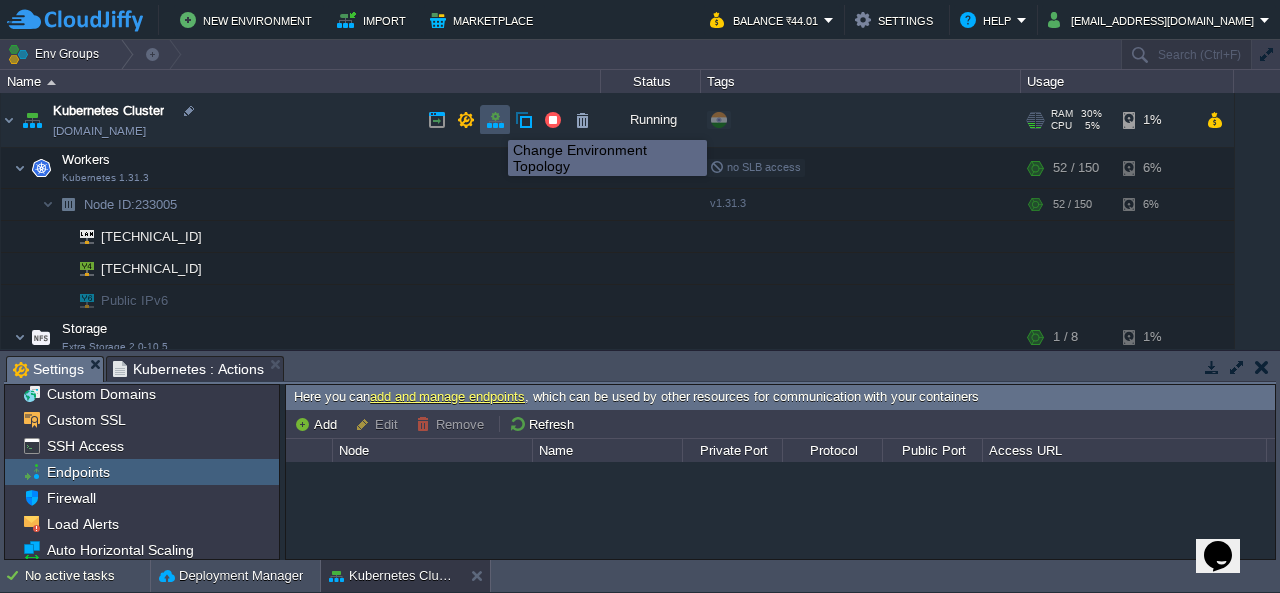 click at bounding box center [495, 120] 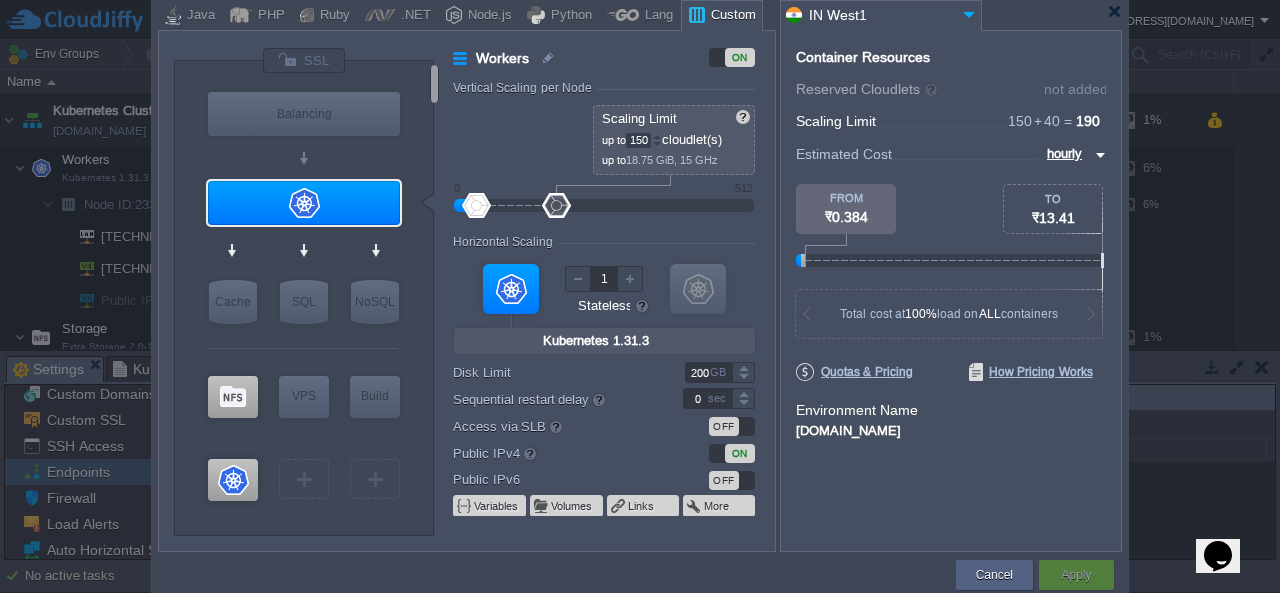 click on "ON" at bounding box center [732, 453] 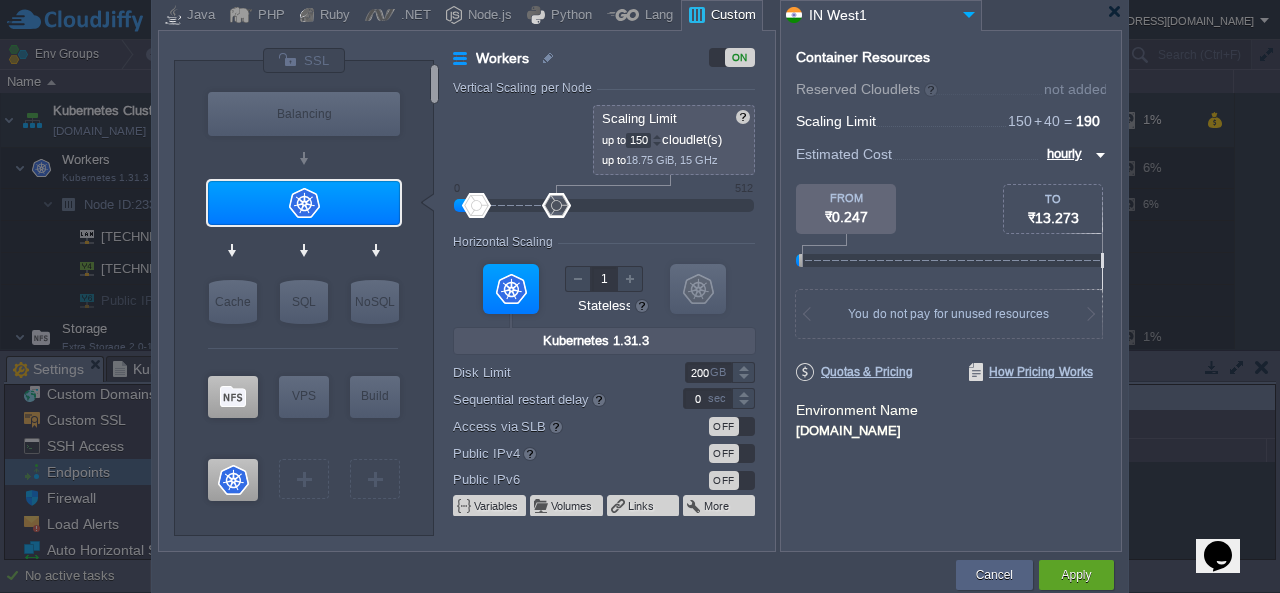 click on "OFF" at bounding box center [732, 426] 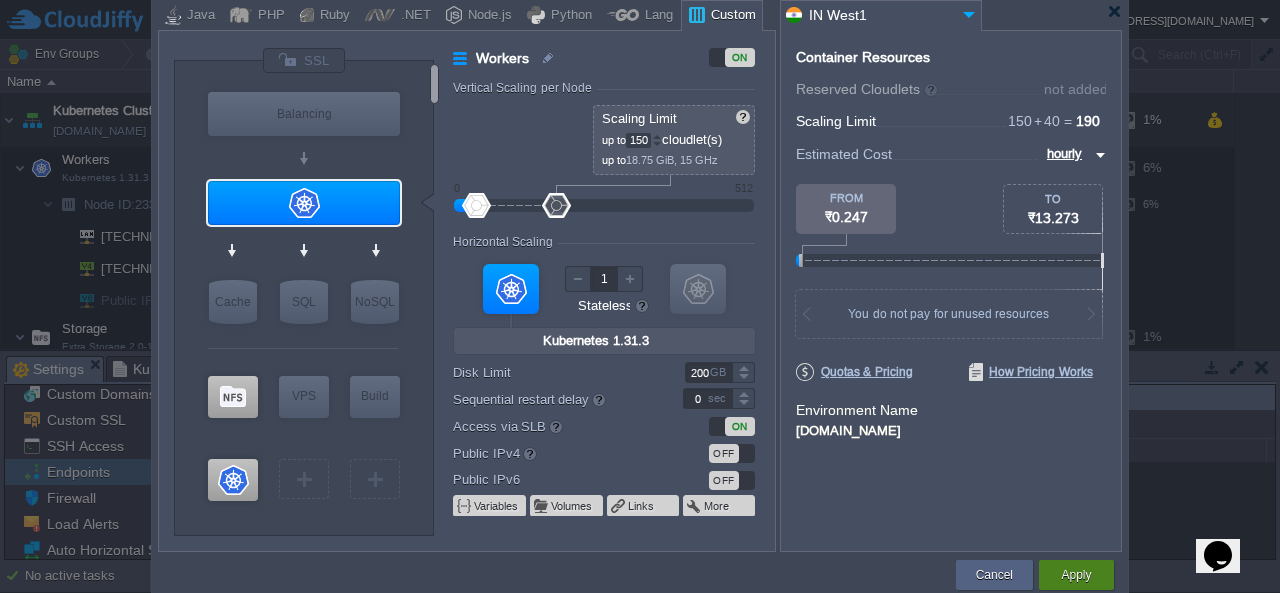 click on "Apply" at bounding box center (1076, 575) 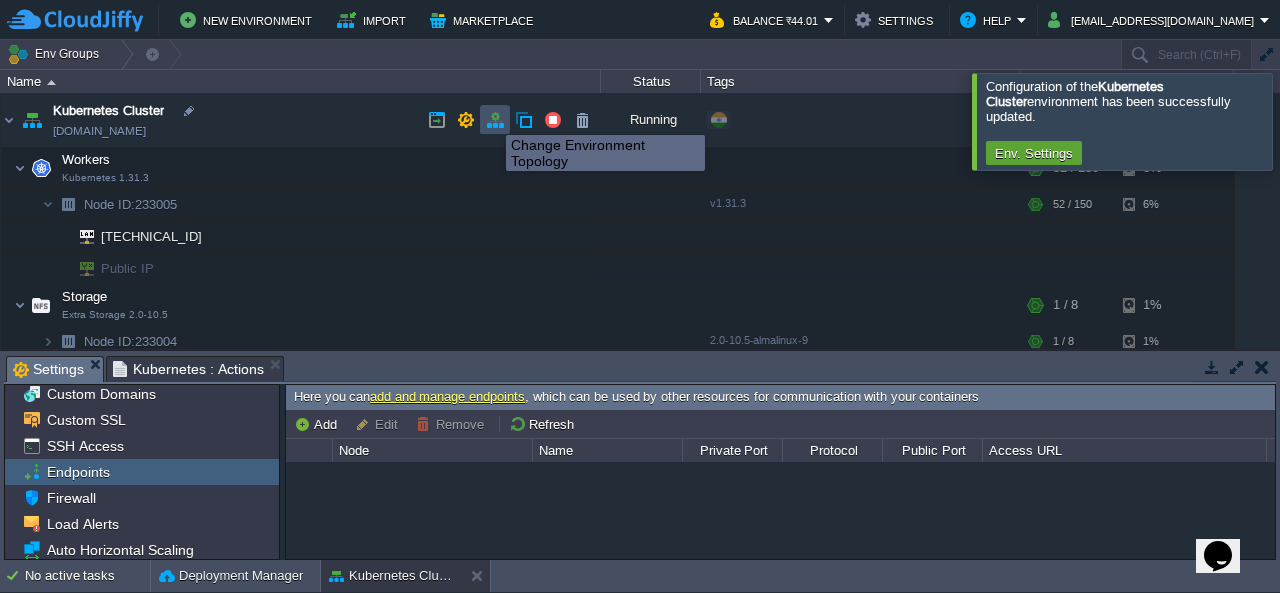 click at bounding box center (495, 120) 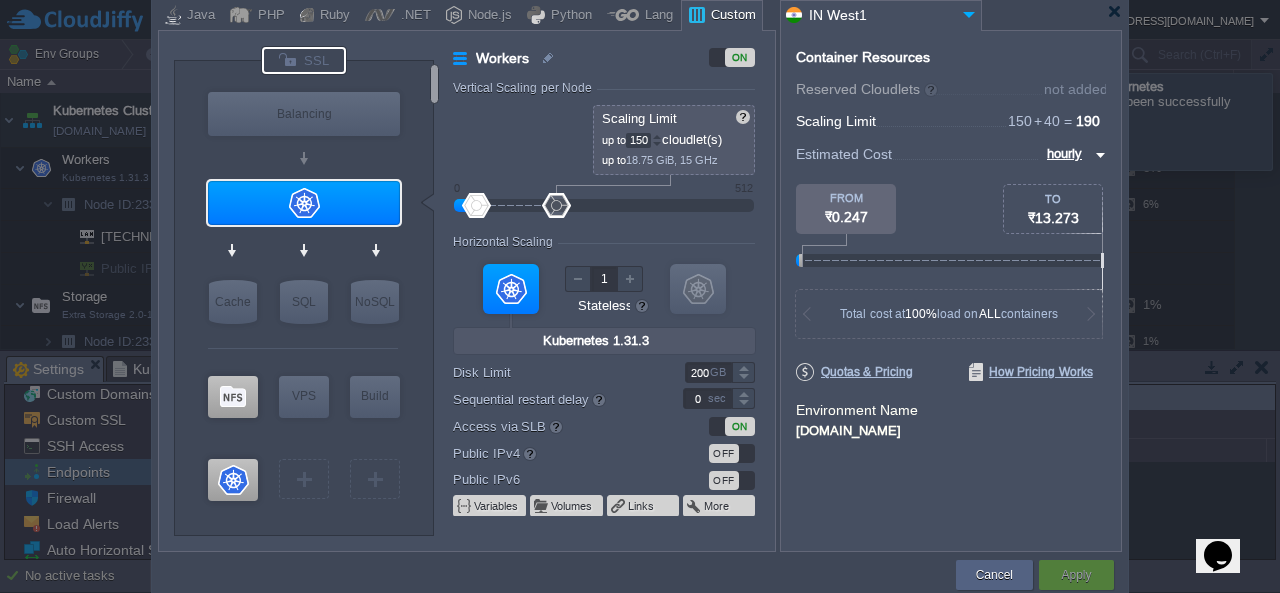 click at bounding box center [304, 60] 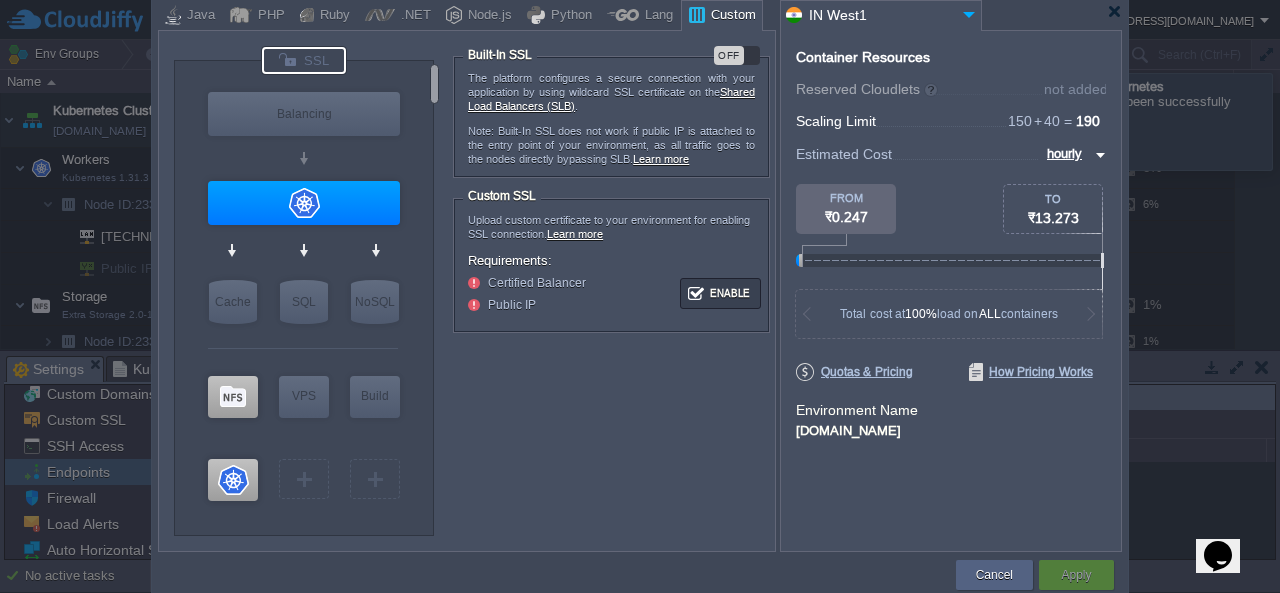 click on "OFF" at bounding box center (737, 55) 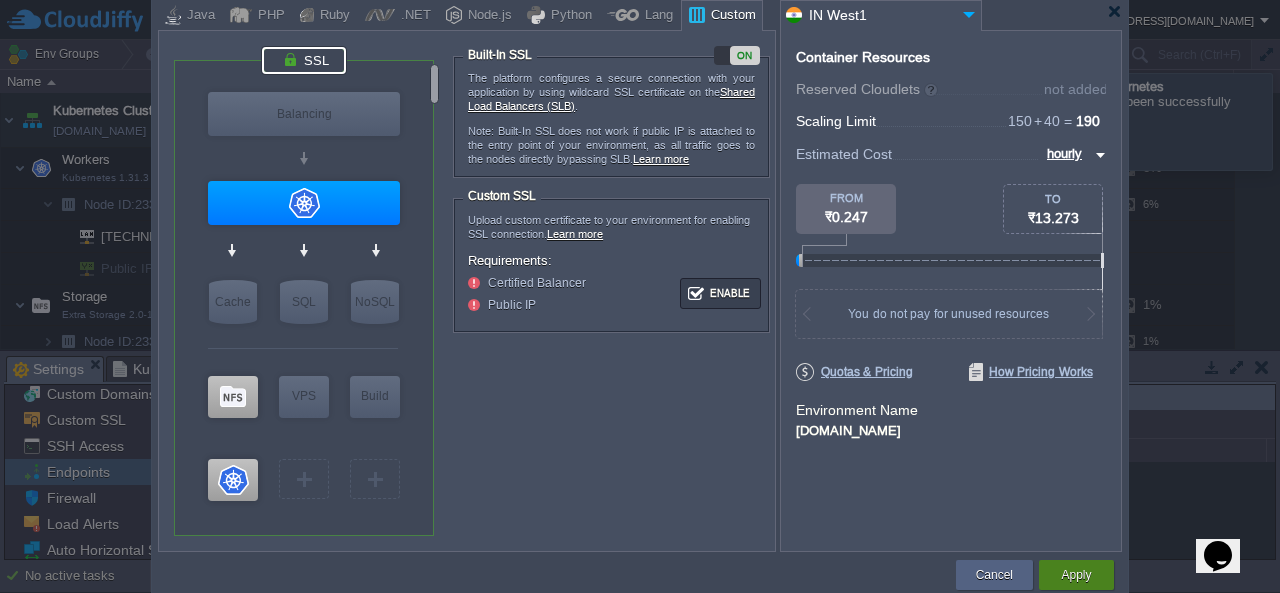 click on "Apply" at bounding box center [1076, 575] 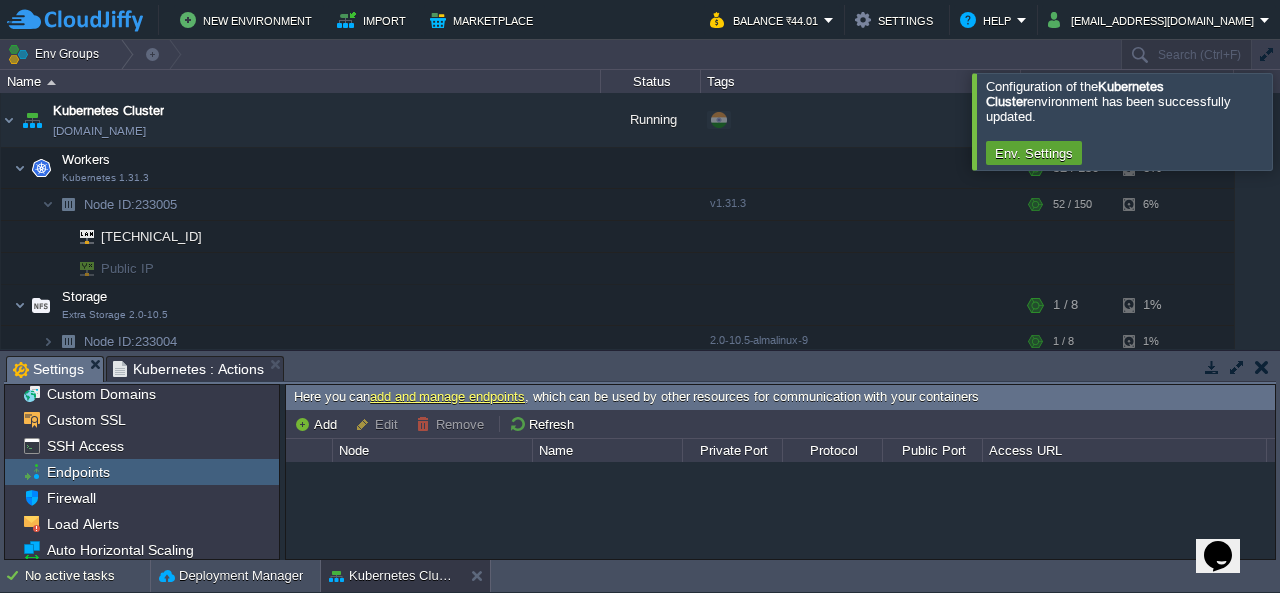 click at bounding box center (1304, 121) 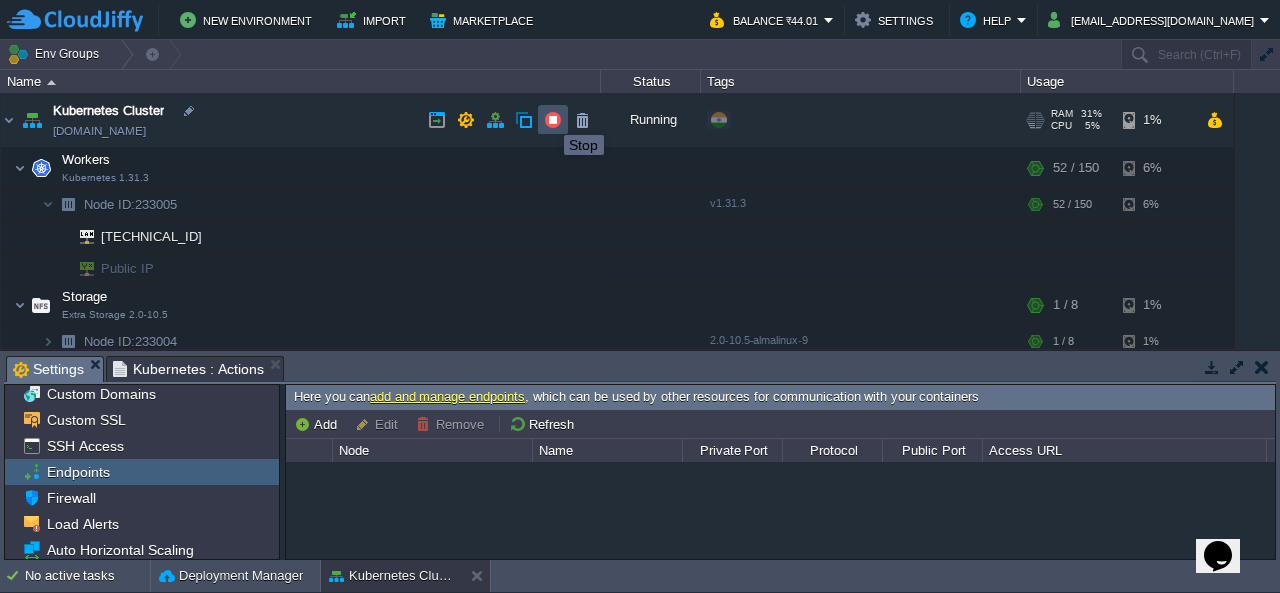 click at bounding box center (553, 120) 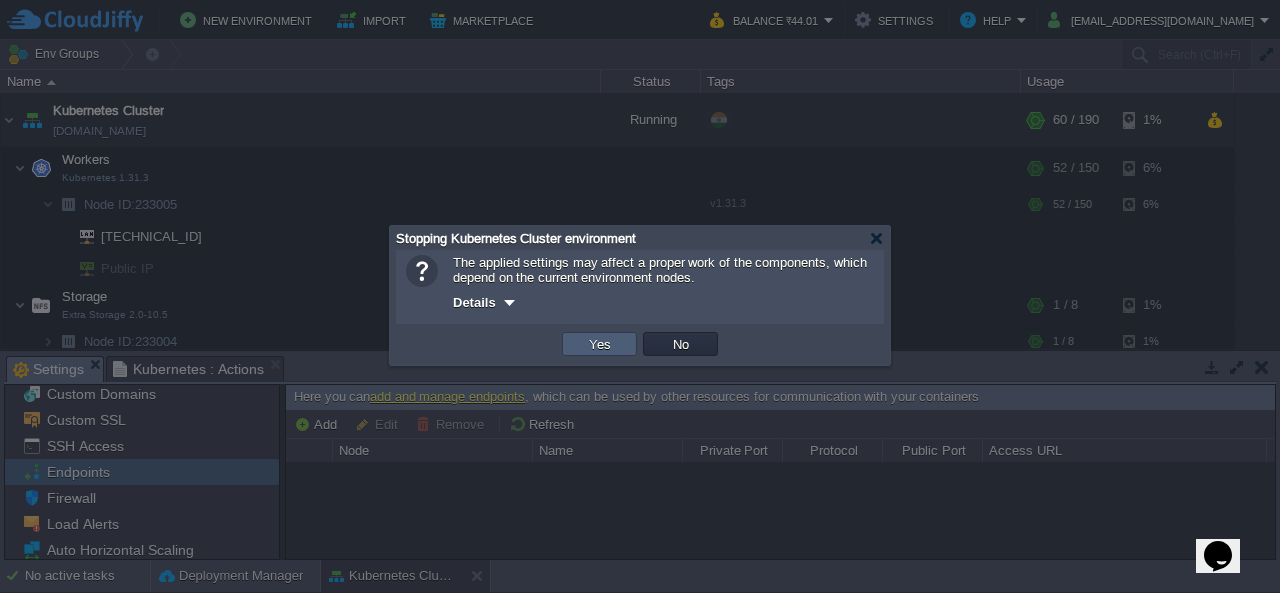 click on "Yes" at bounding box center (600, 344) 